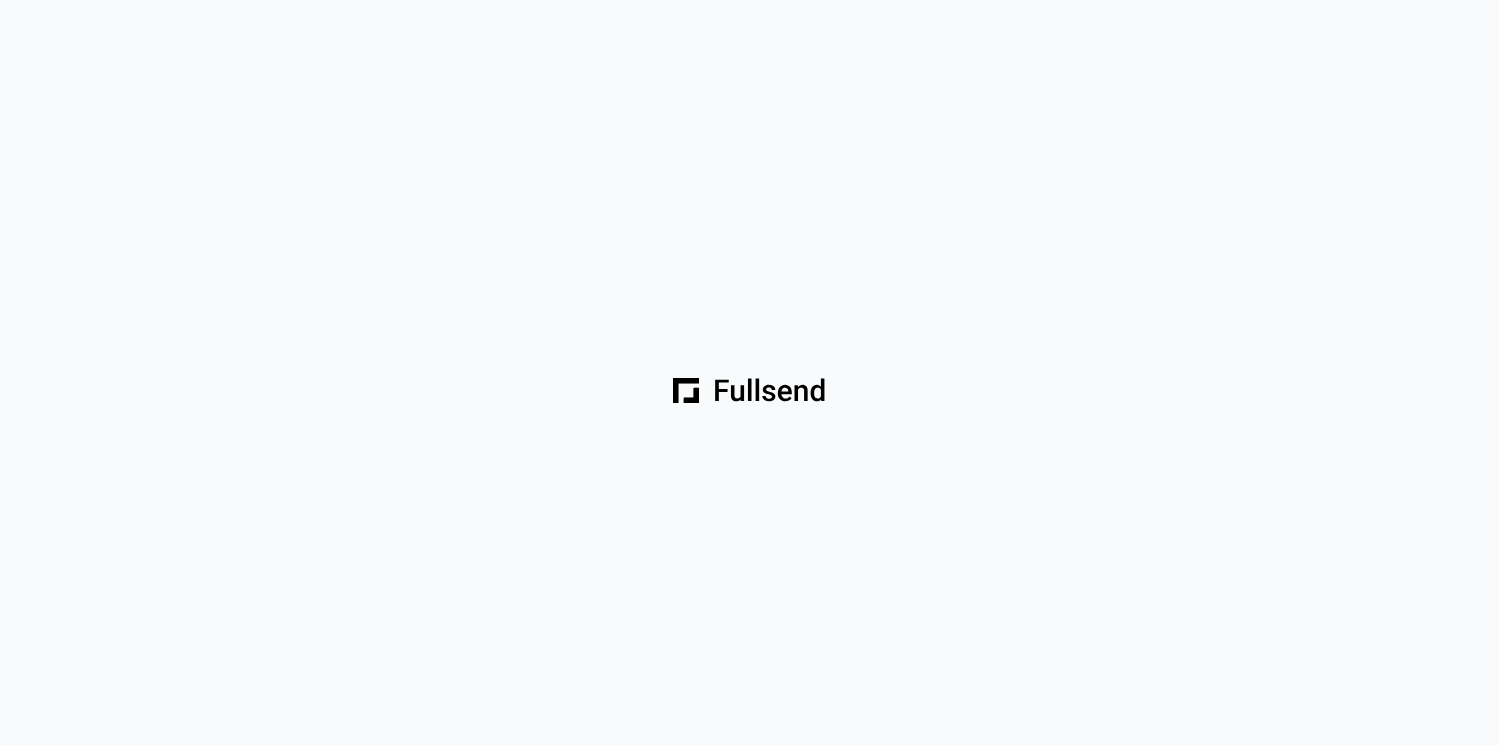 scroll, scrollTop: 0, scrollLeft: 0, axis: both 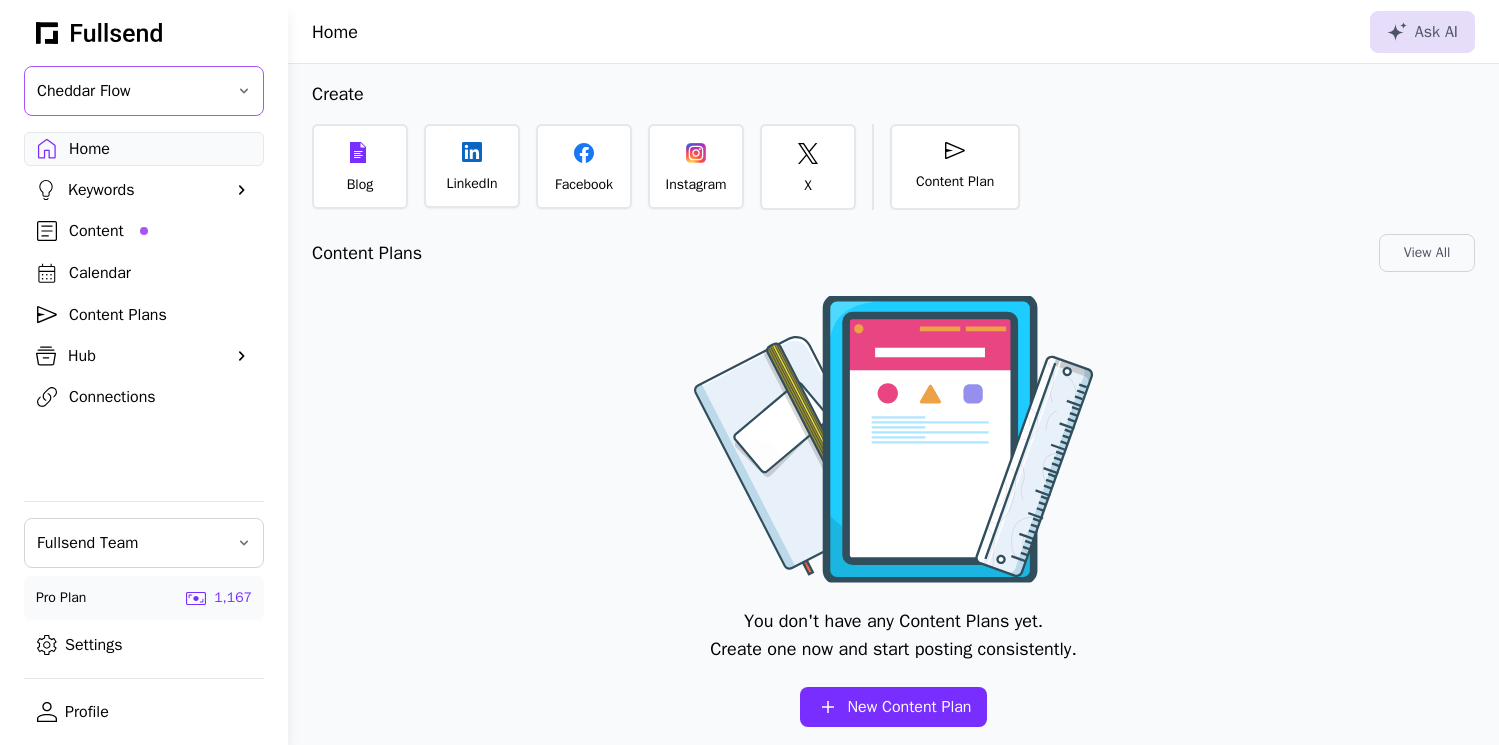 click on "Cheddar Flow" at bounding box center (144, 91) 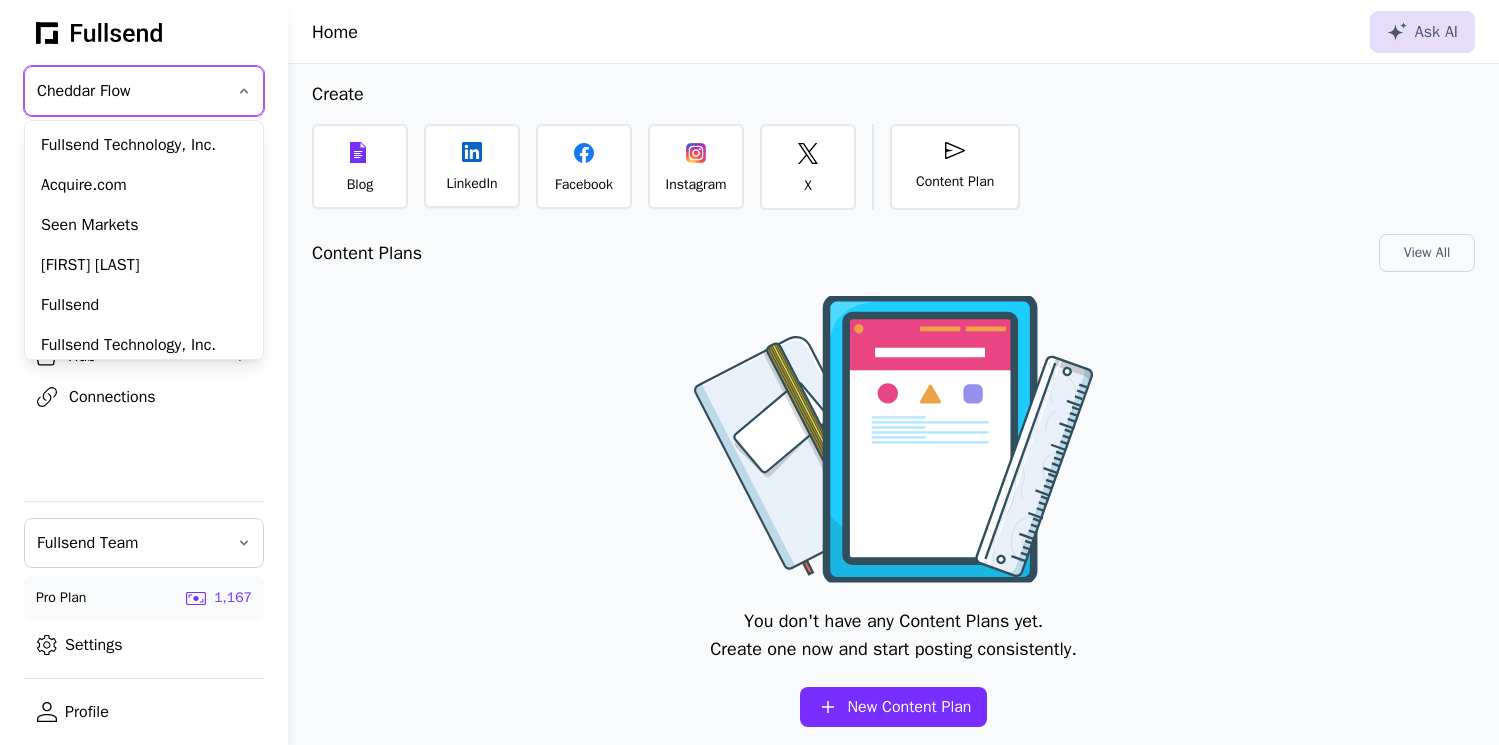 click on "Fullsend Technology, Inc." at bounding box center (144, 145) 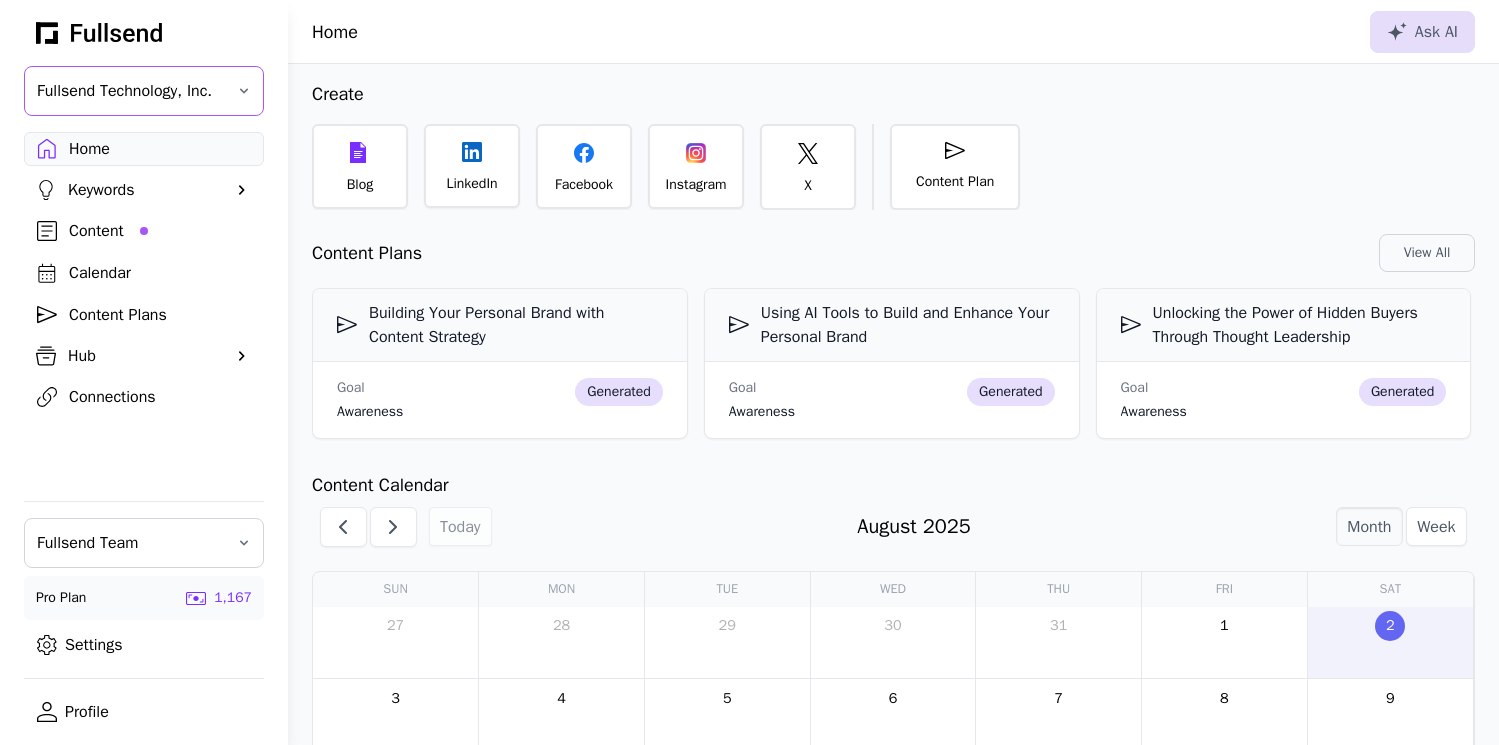 click on "Fullsend Technology, Inc." at bounding box center [130, 91] 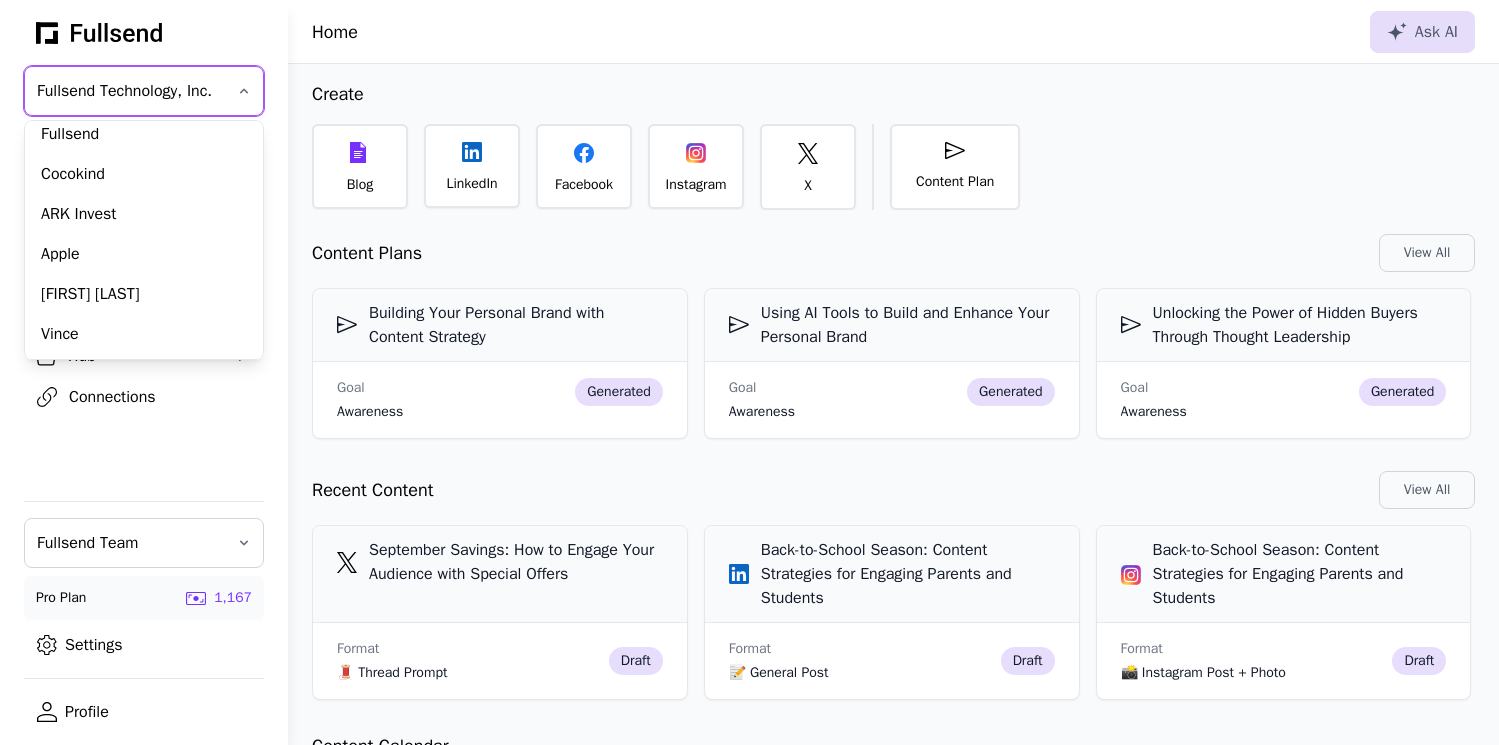 scroll, scrollTop: 330, scrollLeft: 0, axis: vertical 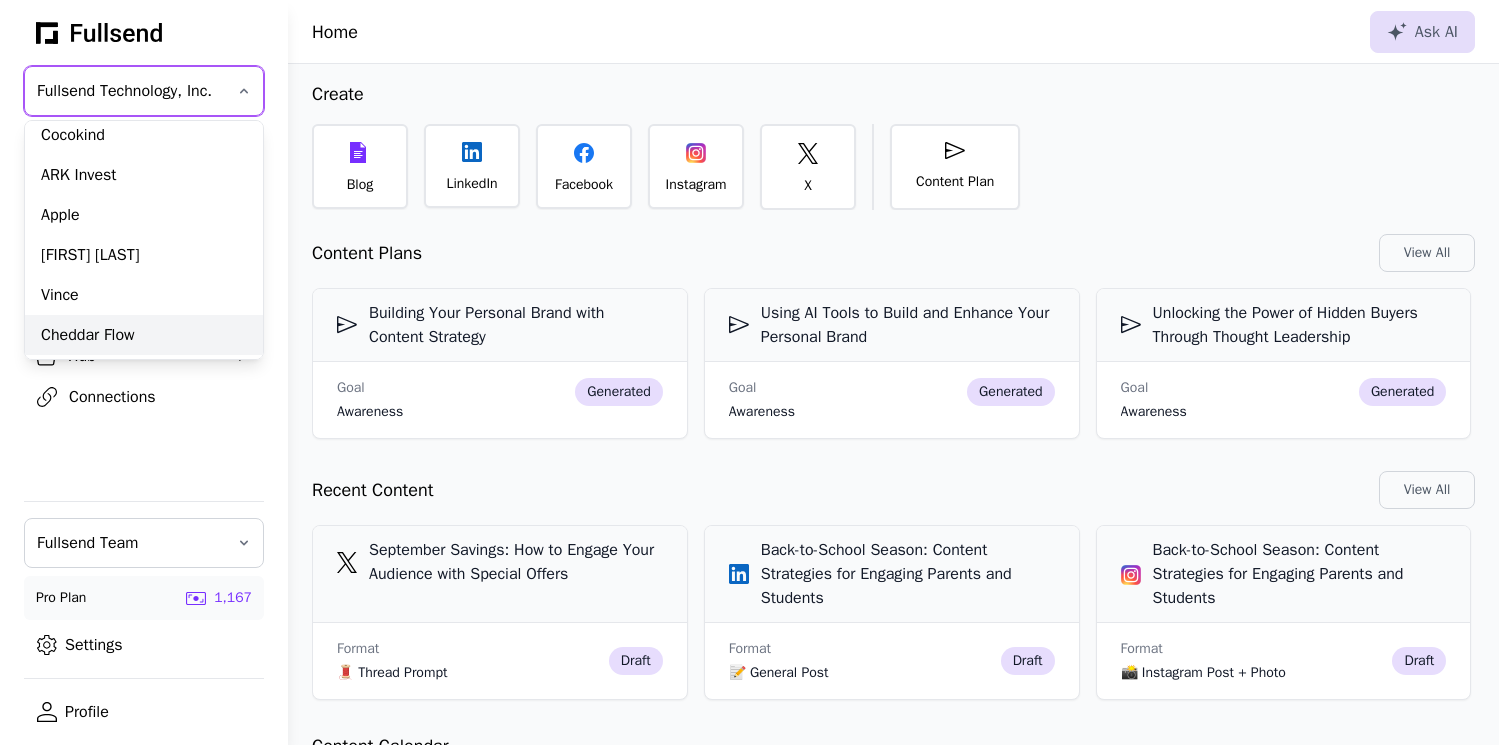 click on "Cheddar Flow" at bounding box center [144, 335] 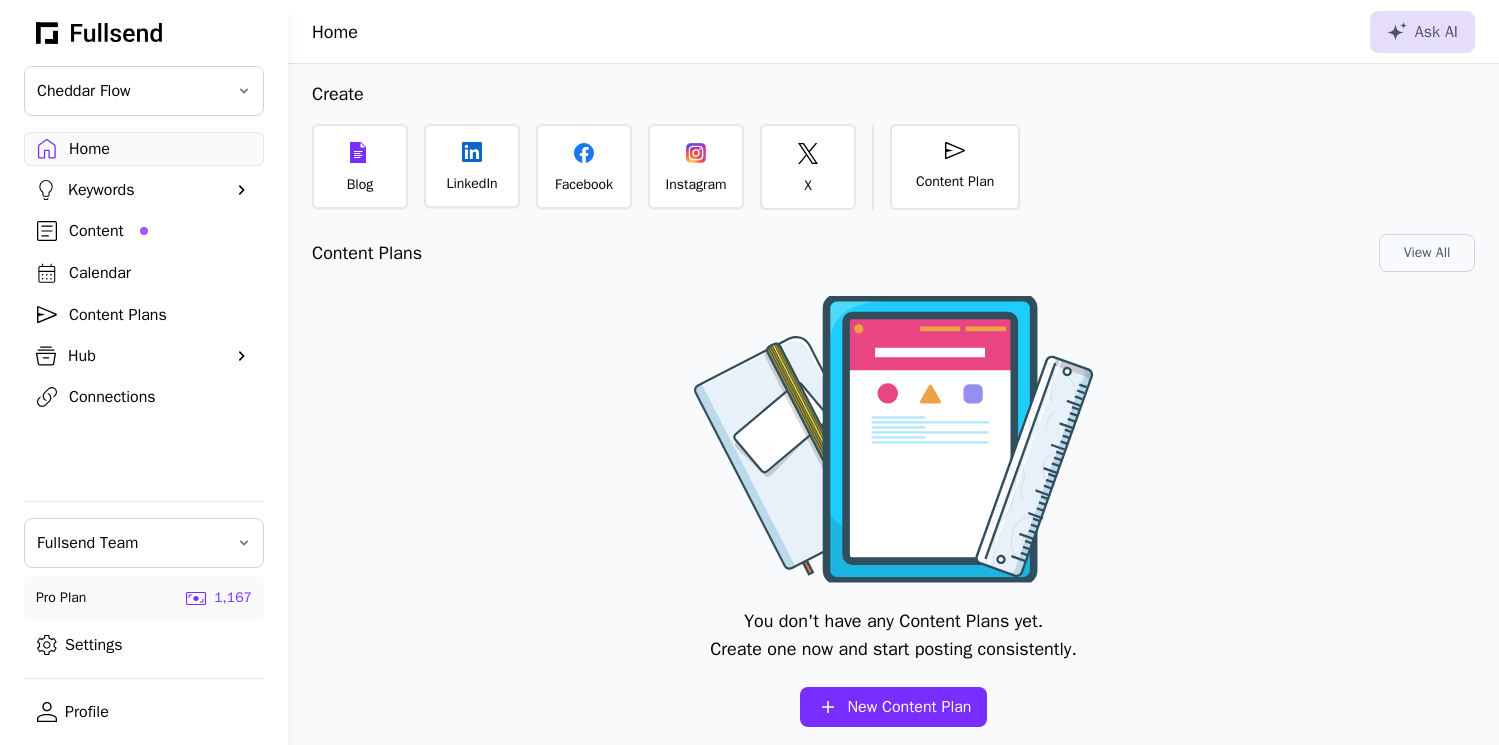 click on "Hub" at bounding box center (144, 356) 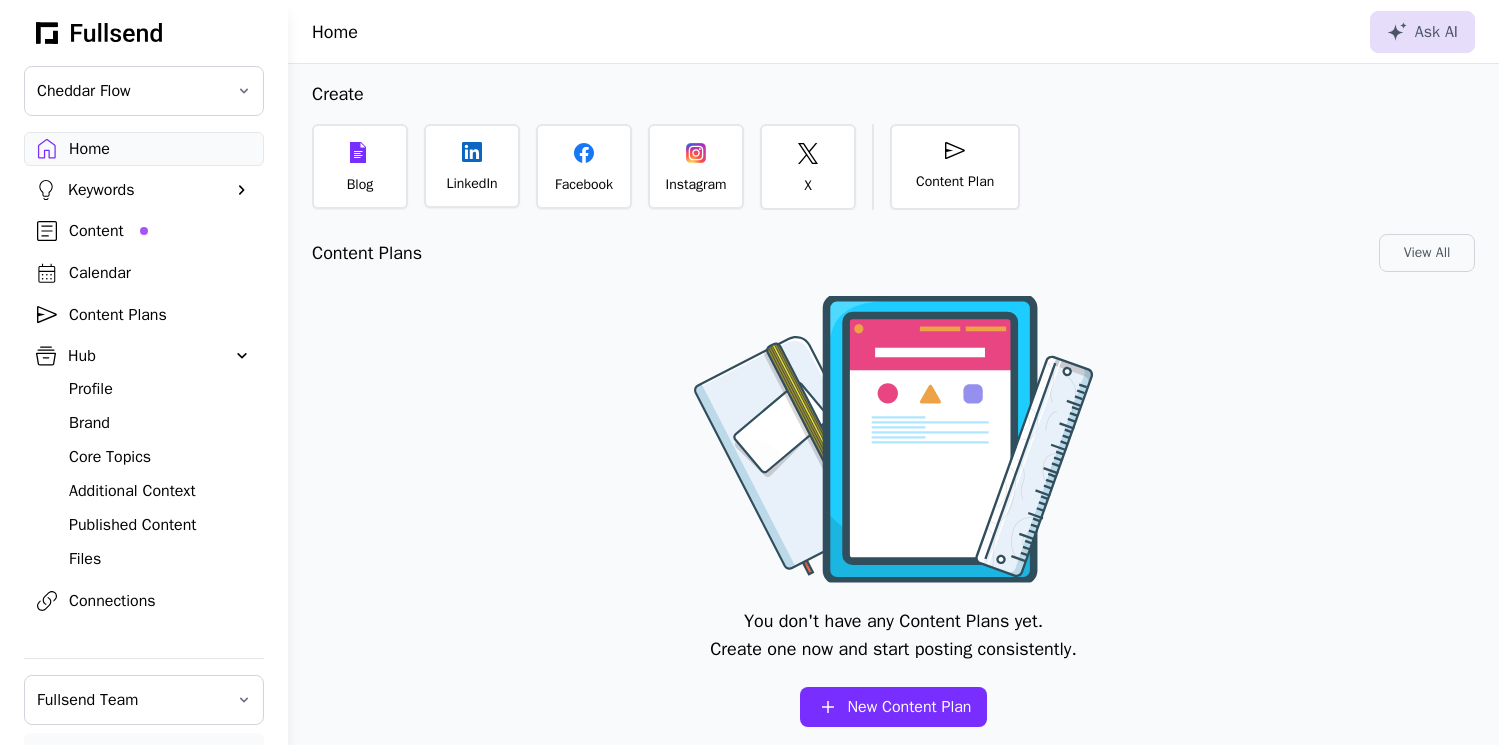click on "Profile" at bounding box center (160, 389) 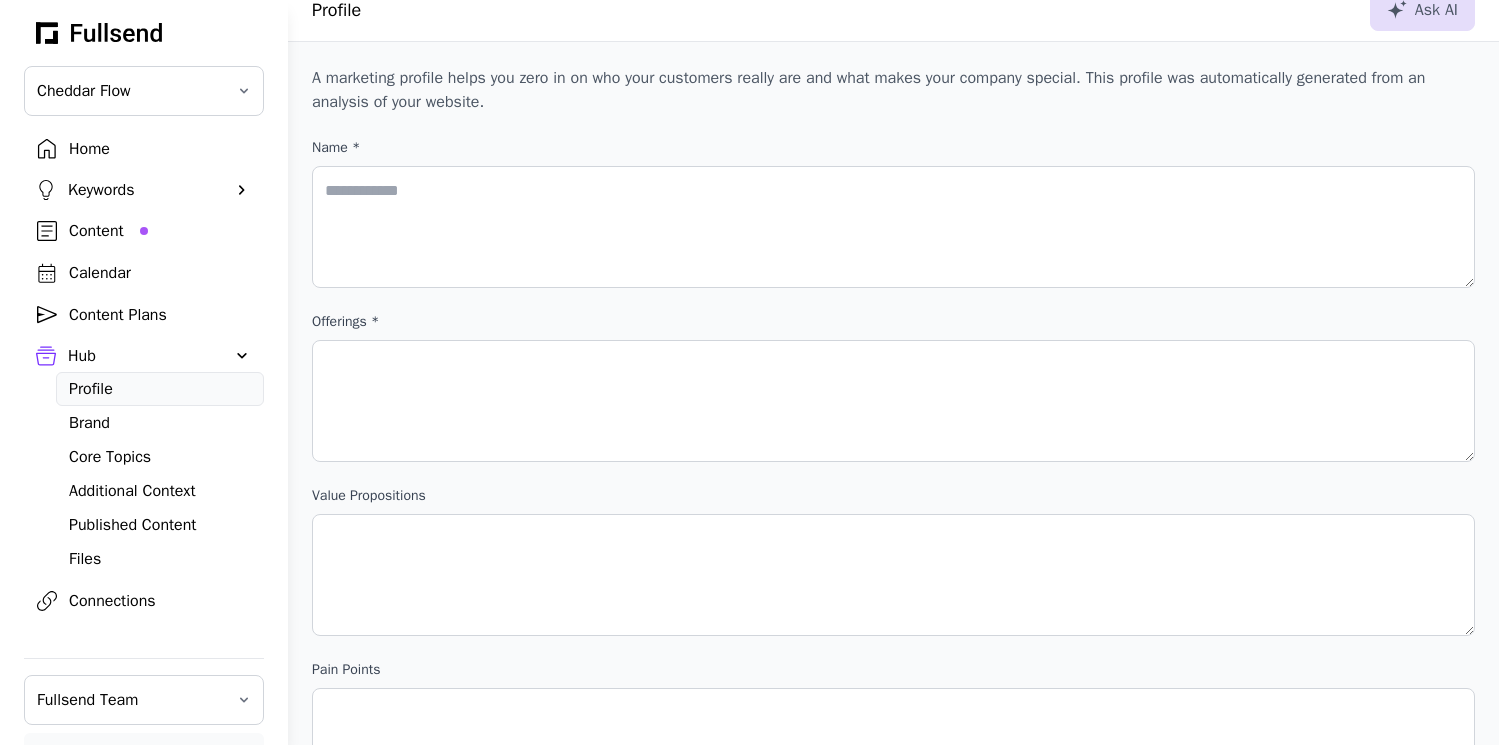 scroll, scrollTop: 0, scrollLeft: 0, axis: both 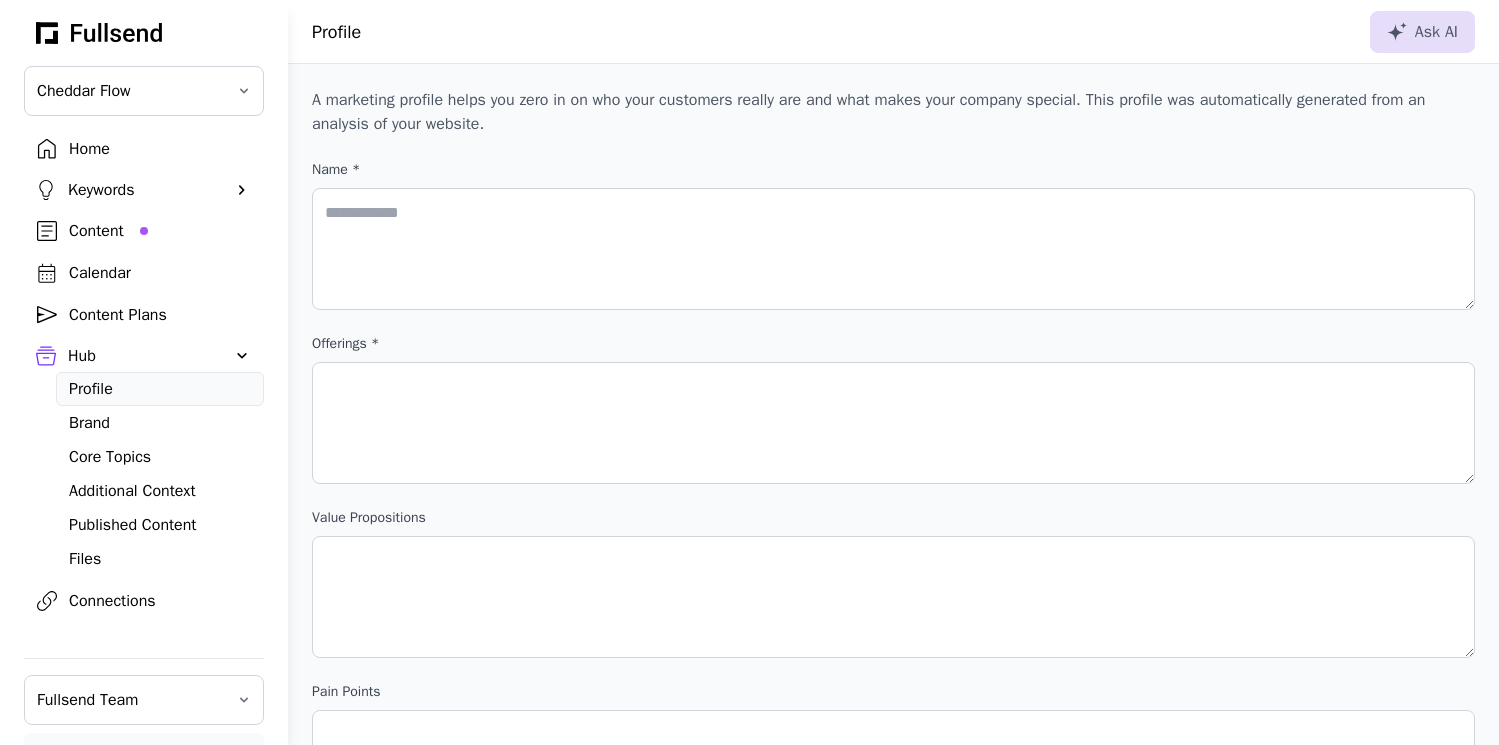 click on "Home" at bounding box center [160, 149] 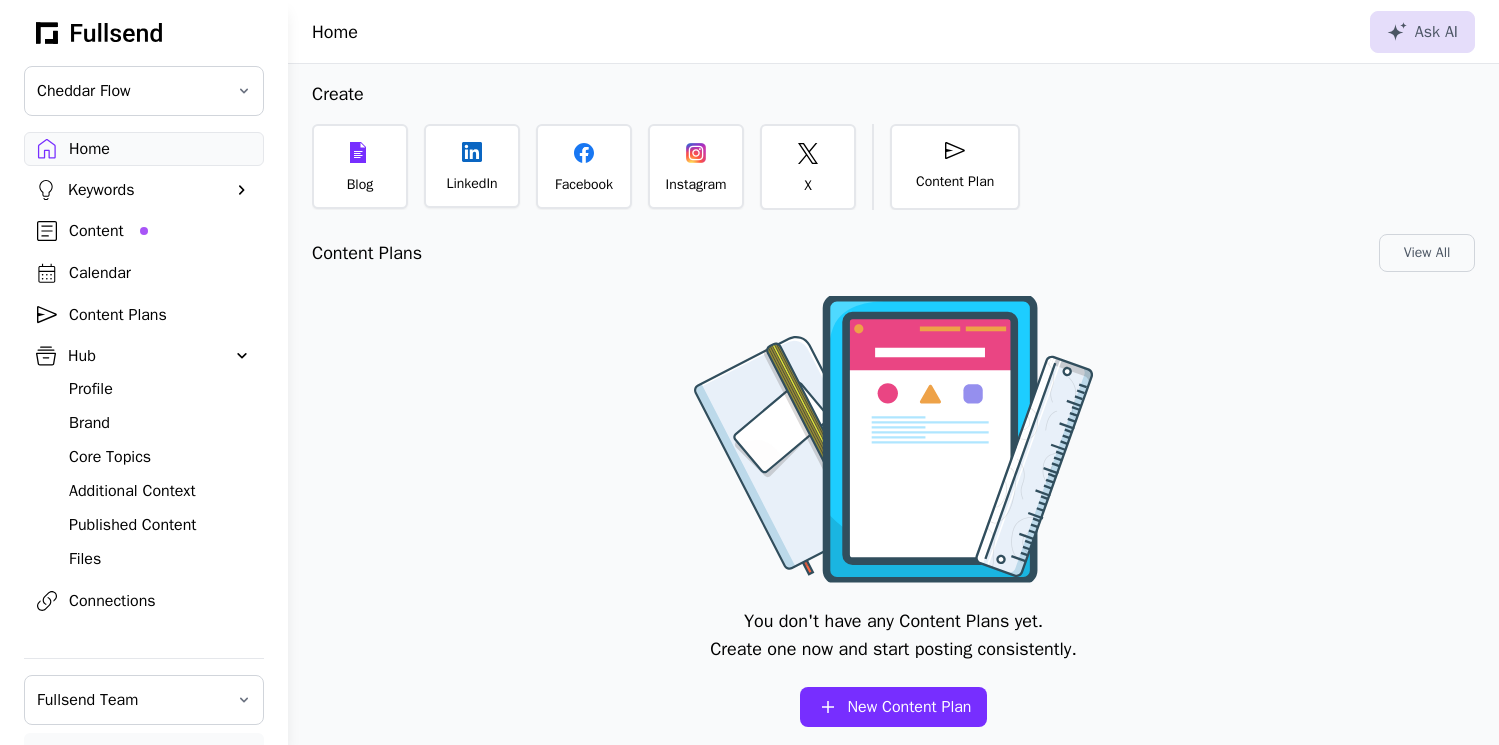 click on "Content" at bounding box center [160, 231] 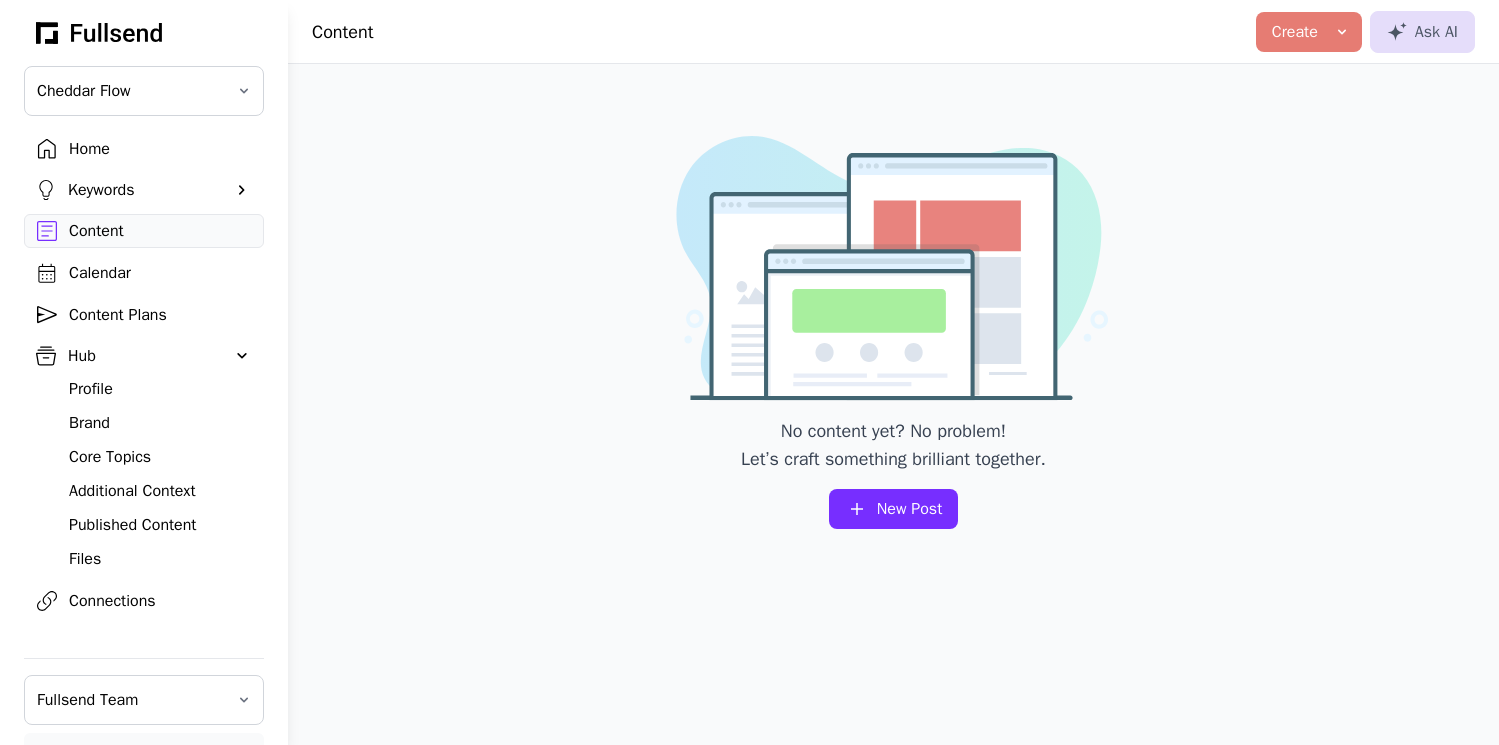 click on "Calendar" at bounding box center [160, 273] 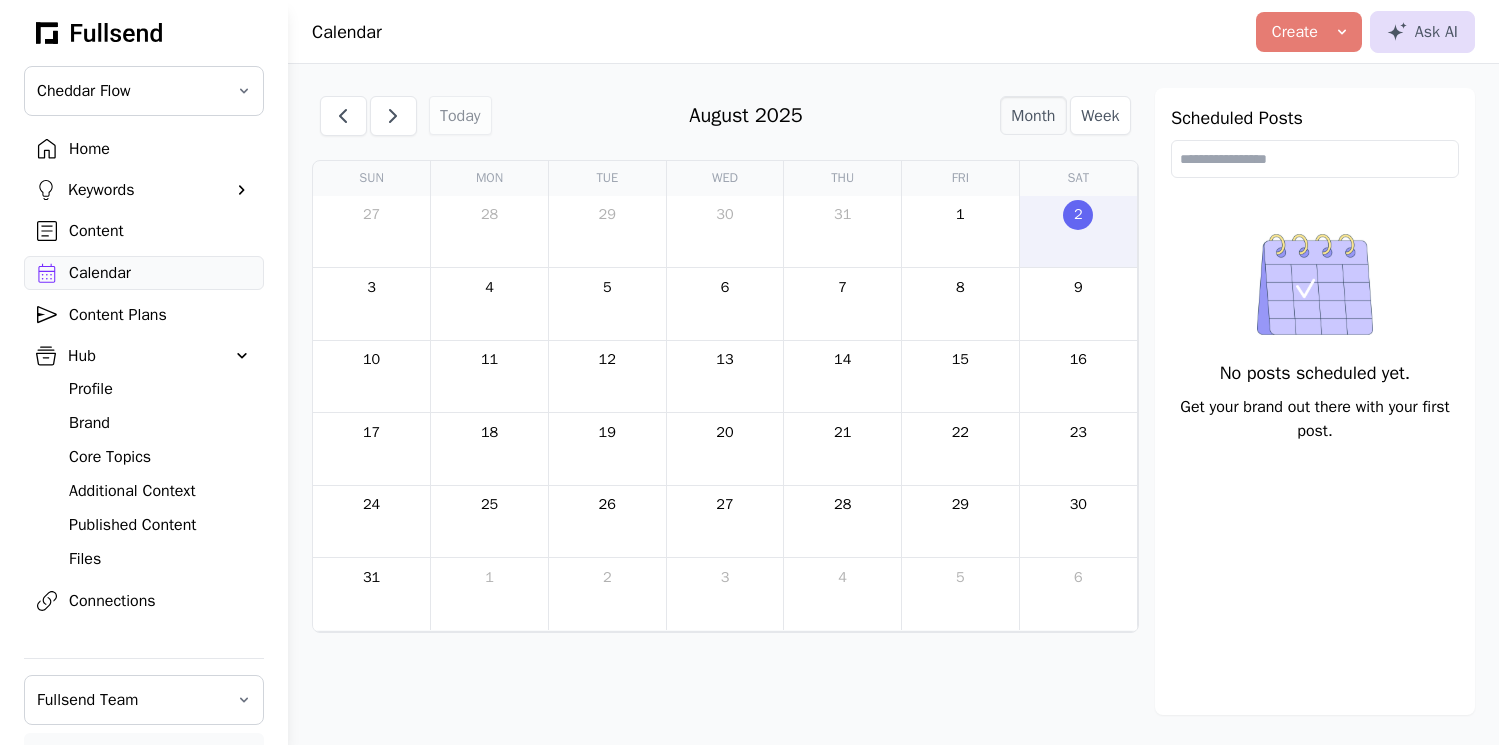 click on "Content Plans" at bounding box center (160, 315) 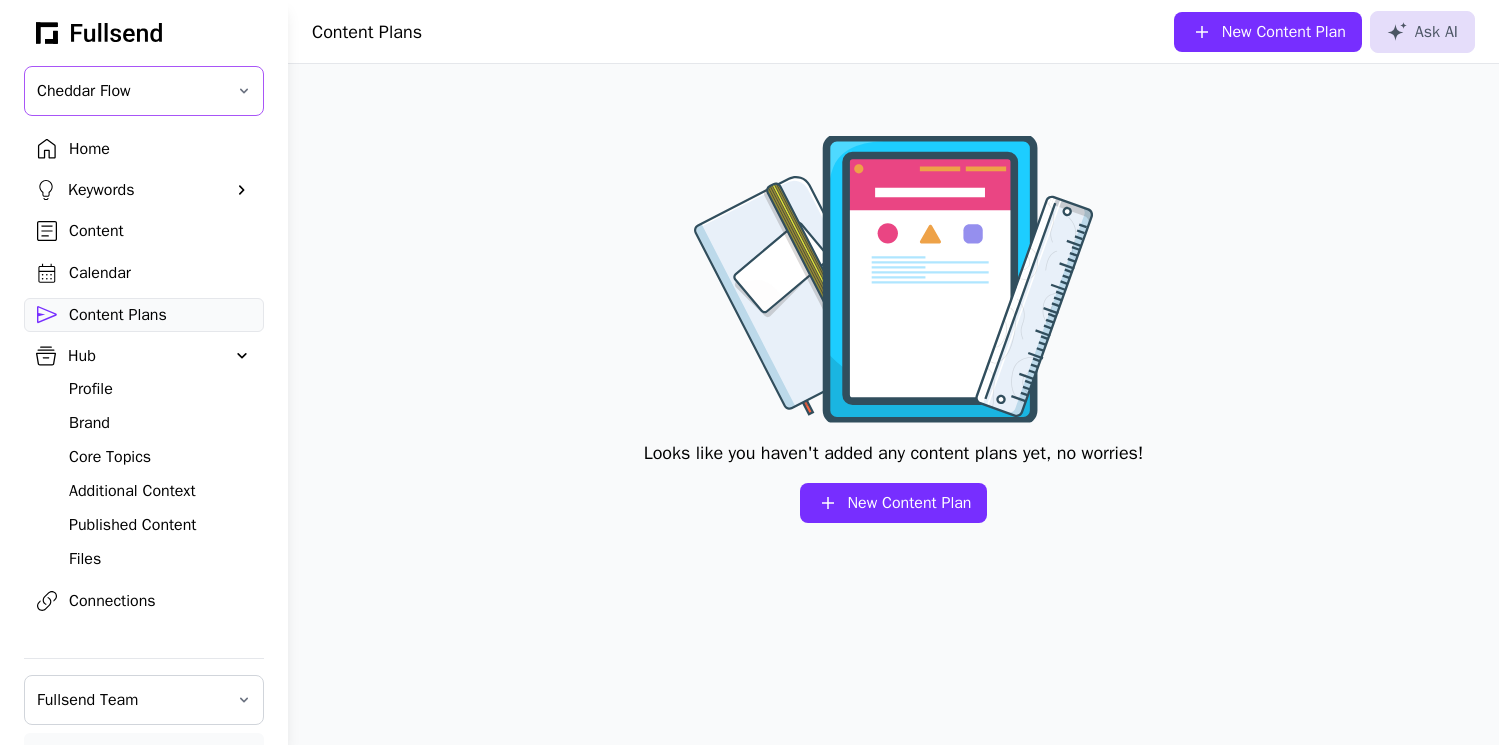 click on "Cheddar Flow" at bounding box center (130, 91) 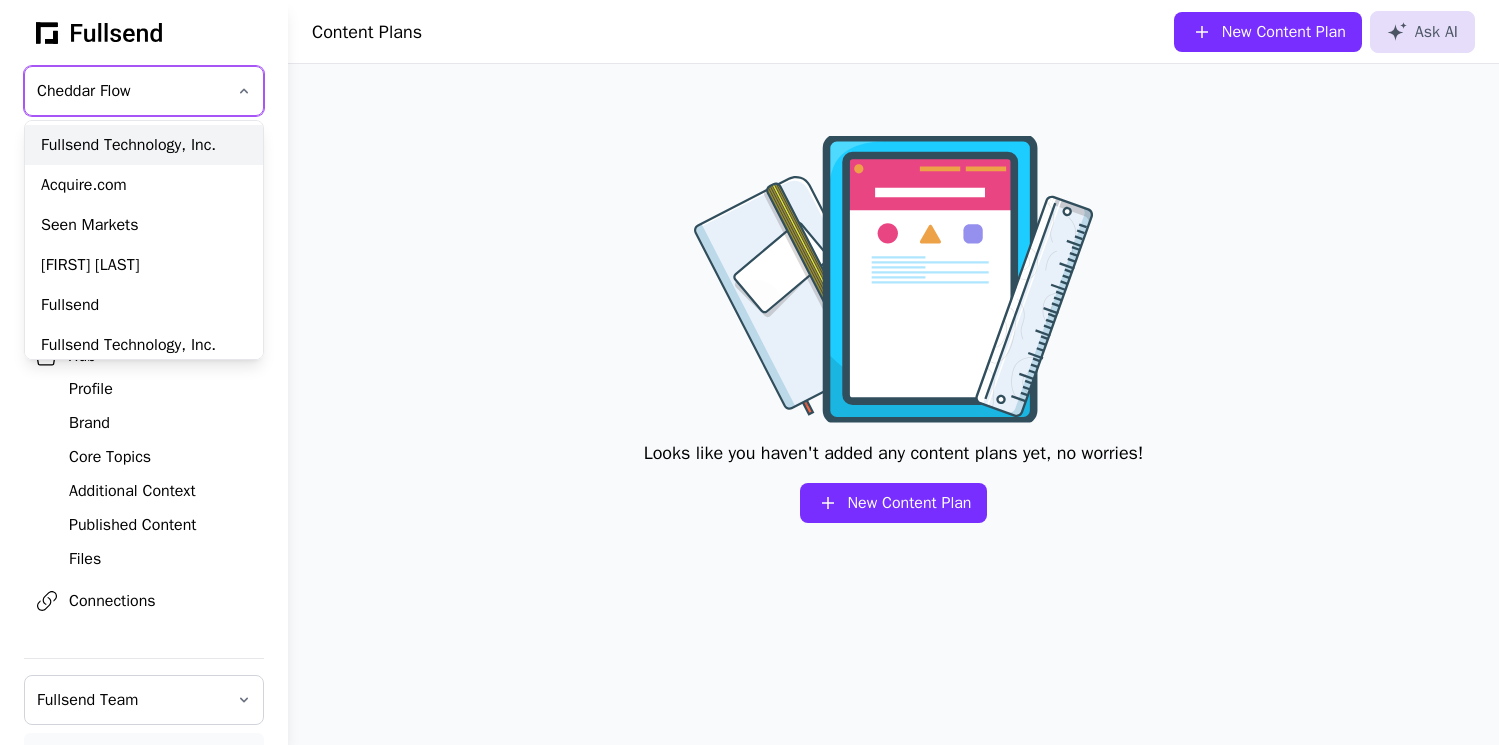 click on "Fullsend Technology, Inc." at bounding box center [144, 145] 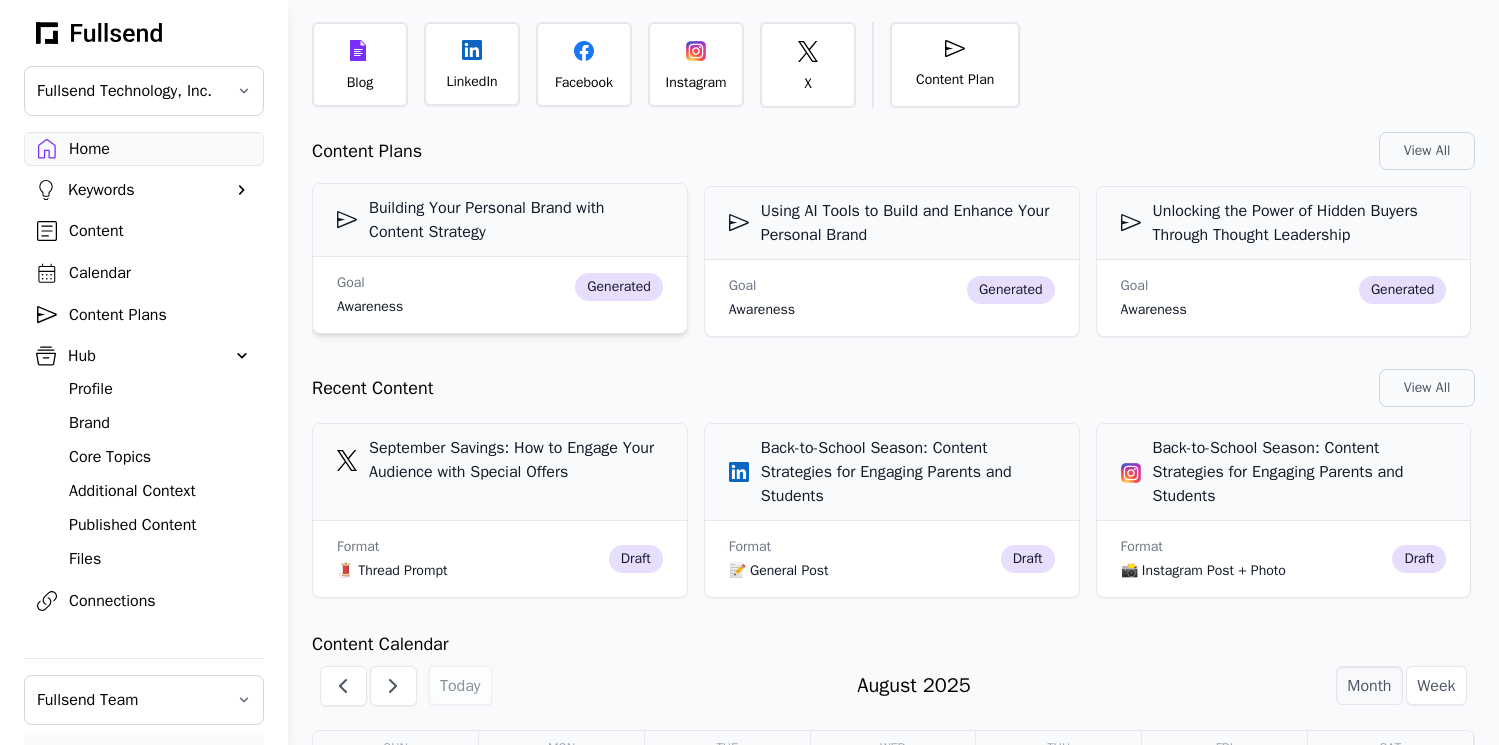 scroll, scrollTop: 110, scrollLeft: 0, axis: vertical 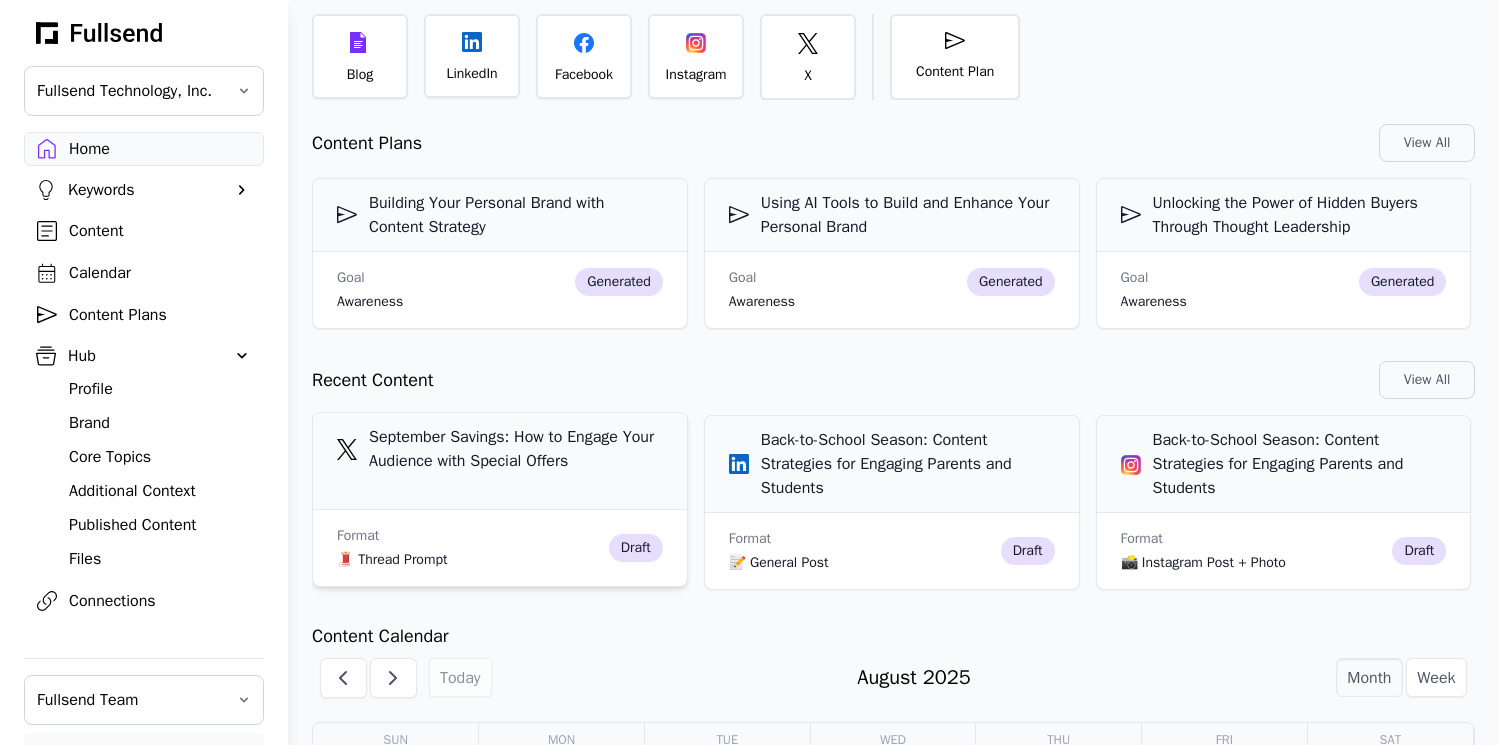 click on "September Savings: How to Engage Your Audience with Special Offers" at bounding box center [500, 449] 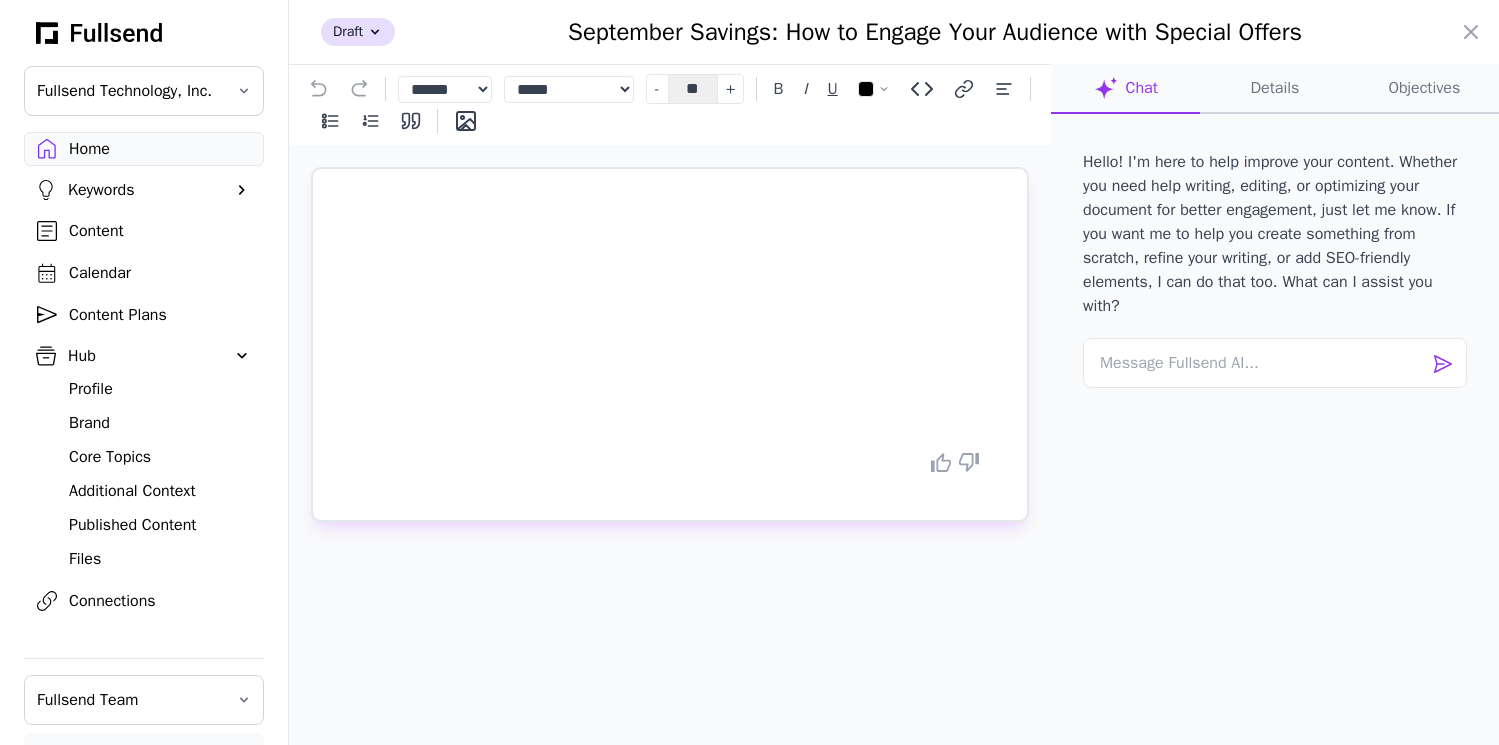 click on "Objectives" 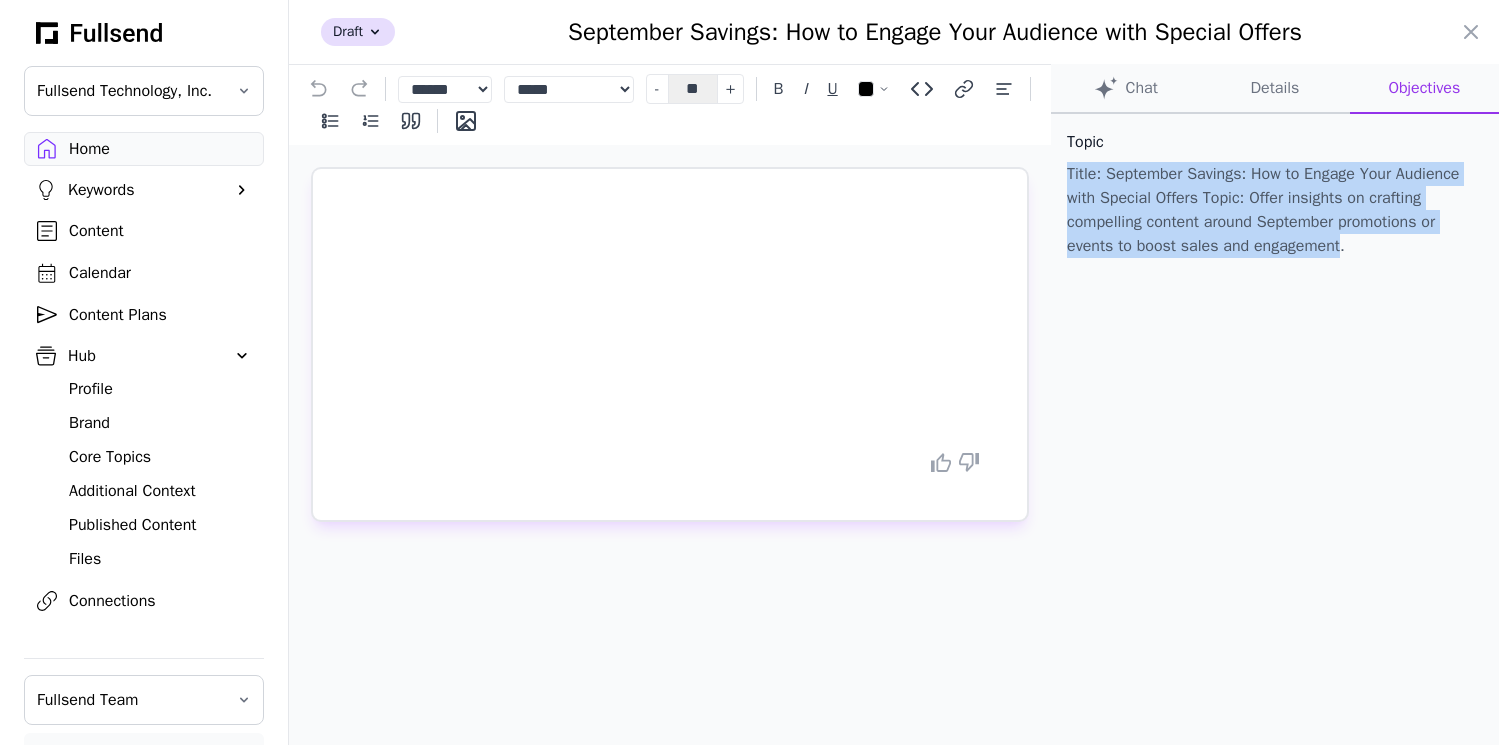 drag, startPoint x: 1349, startPoint y: 253, endPoint x: 1051, endPoint y: 160, distance: 312.17462 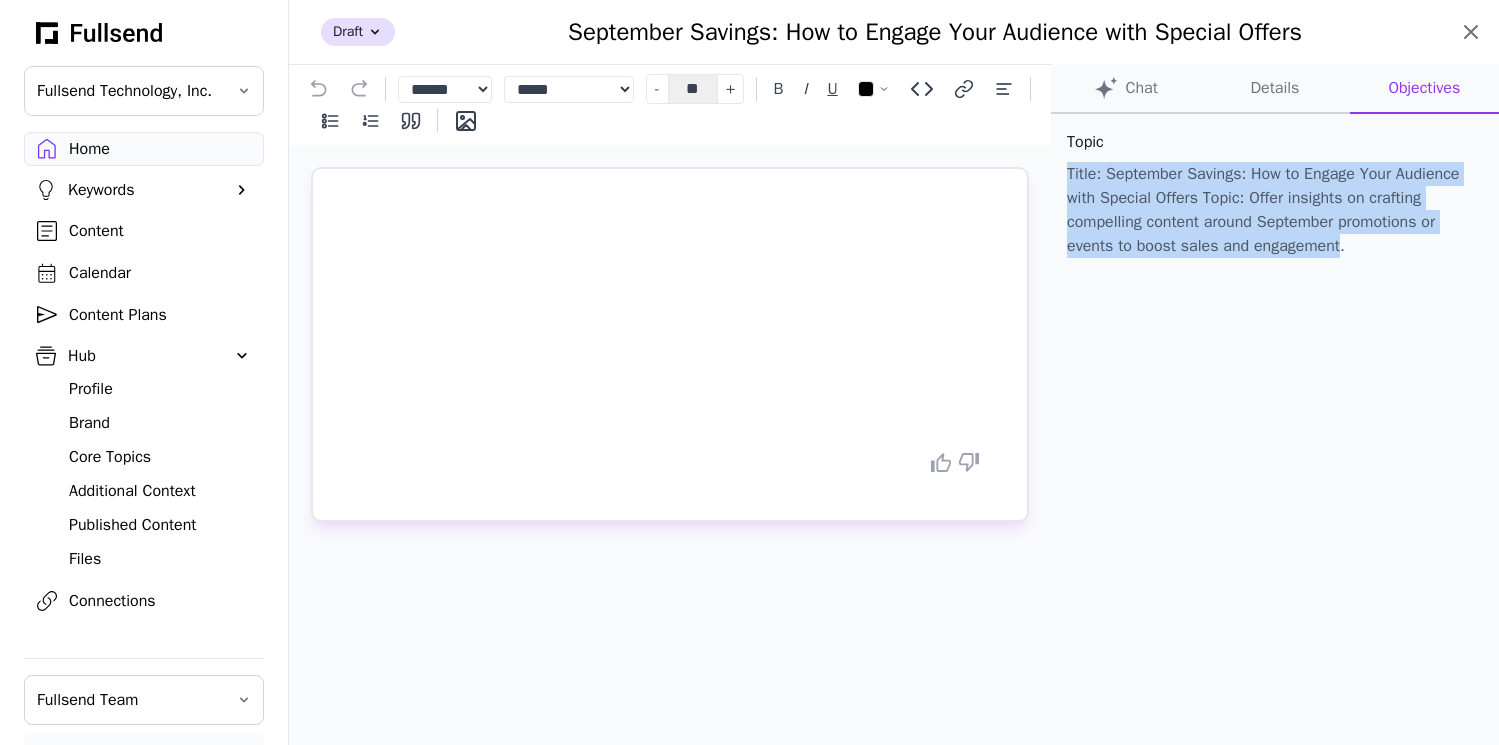 click 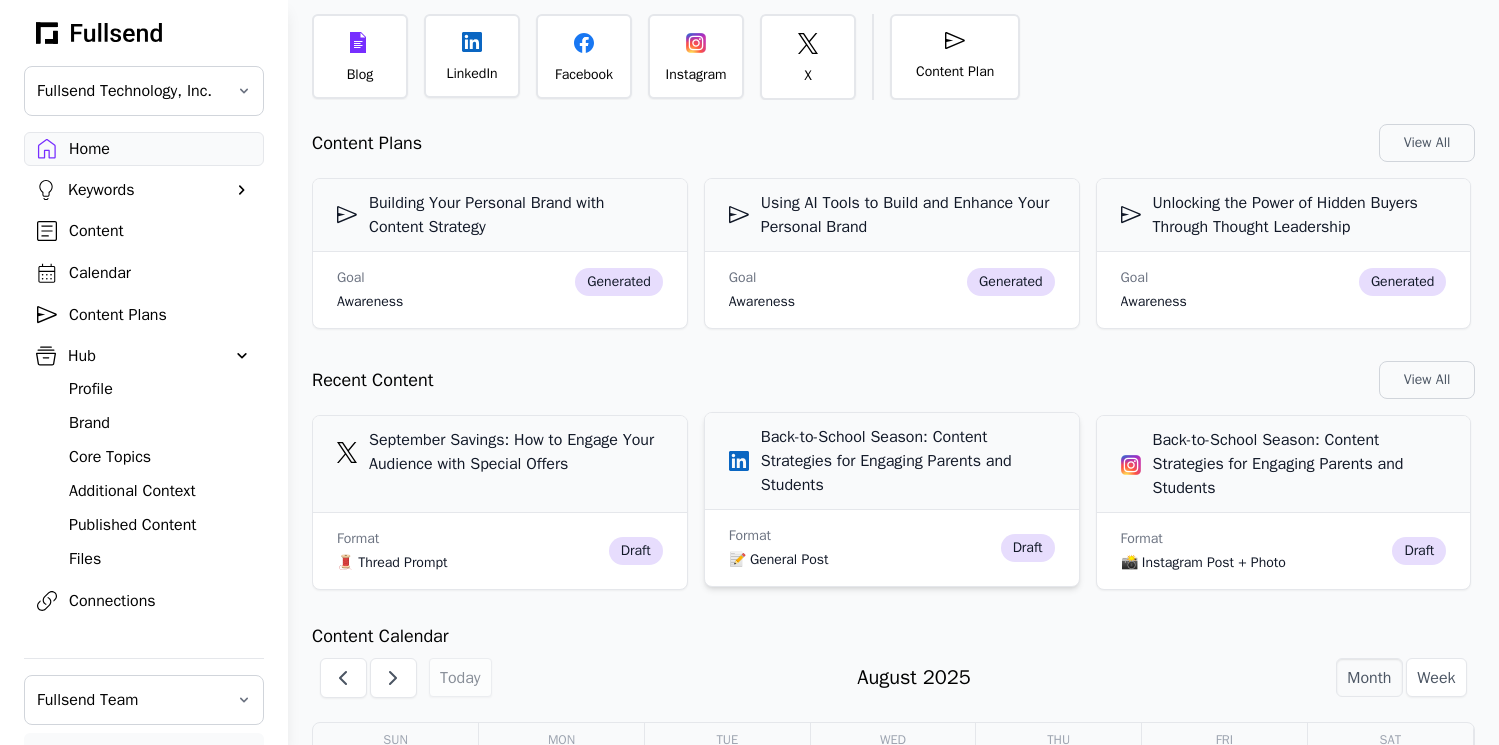 click on "Back-to-School Season: Content Strategies for Engaging Parents and Students" at bounding box center [892, 461] 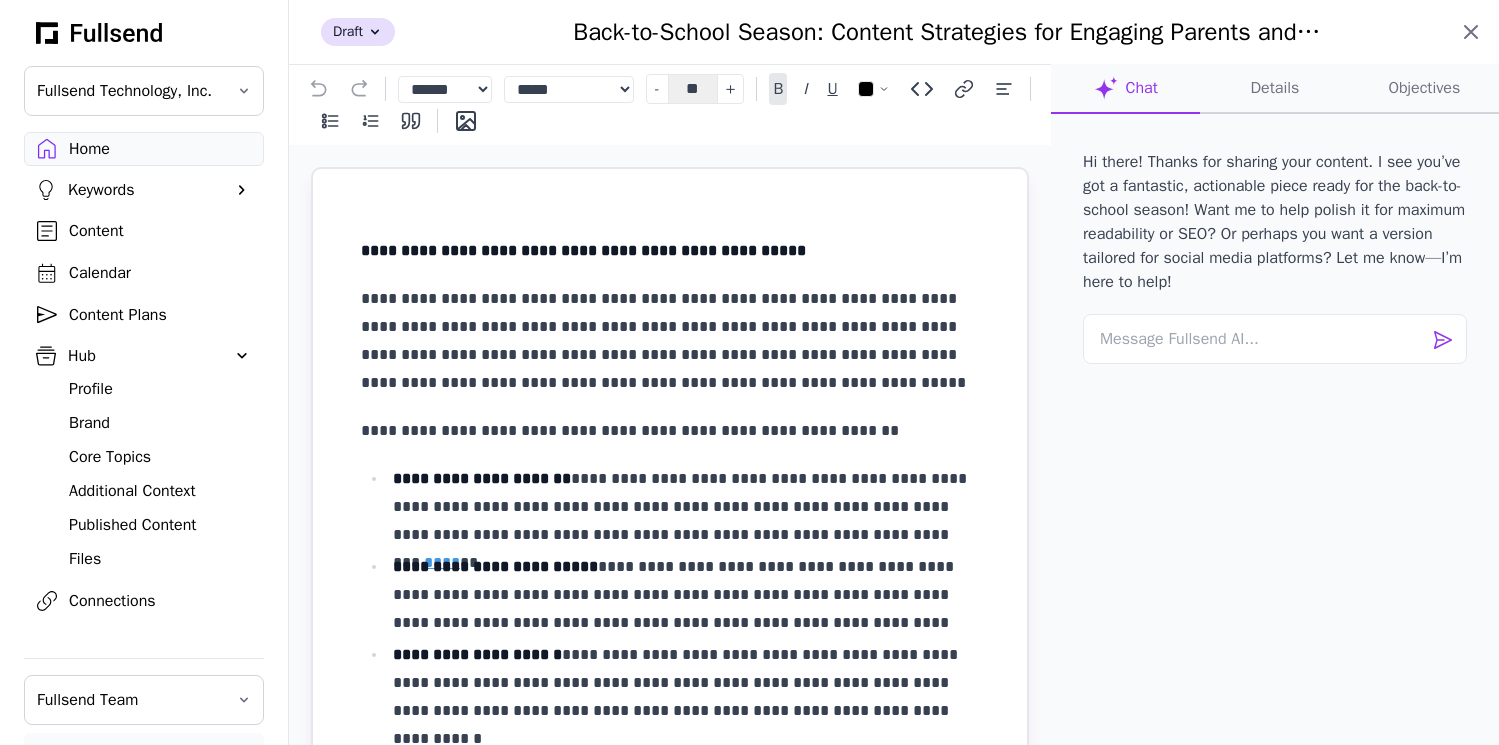 click 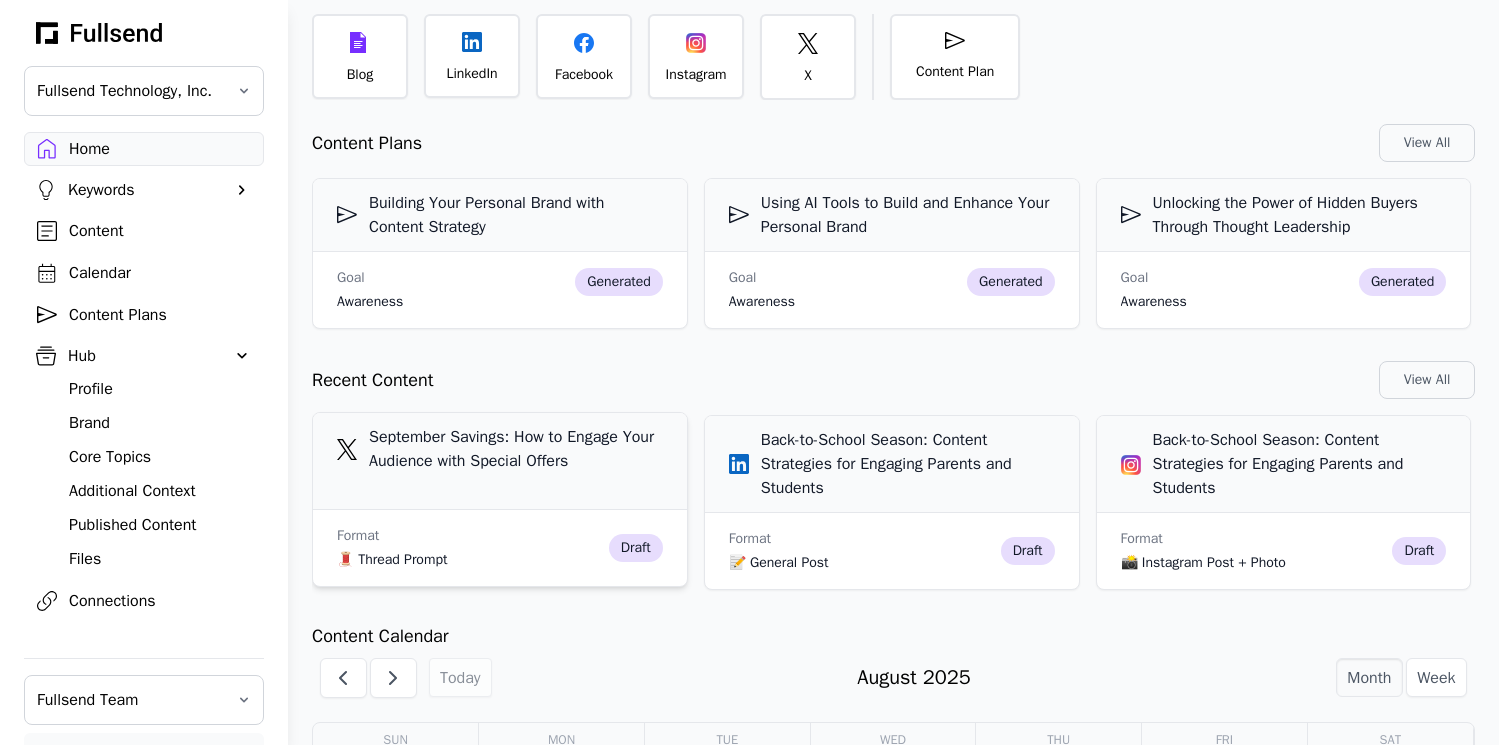 click on "September Savings: How to Engage Your Audience with Special Offers" at bounding box center [500, 461] 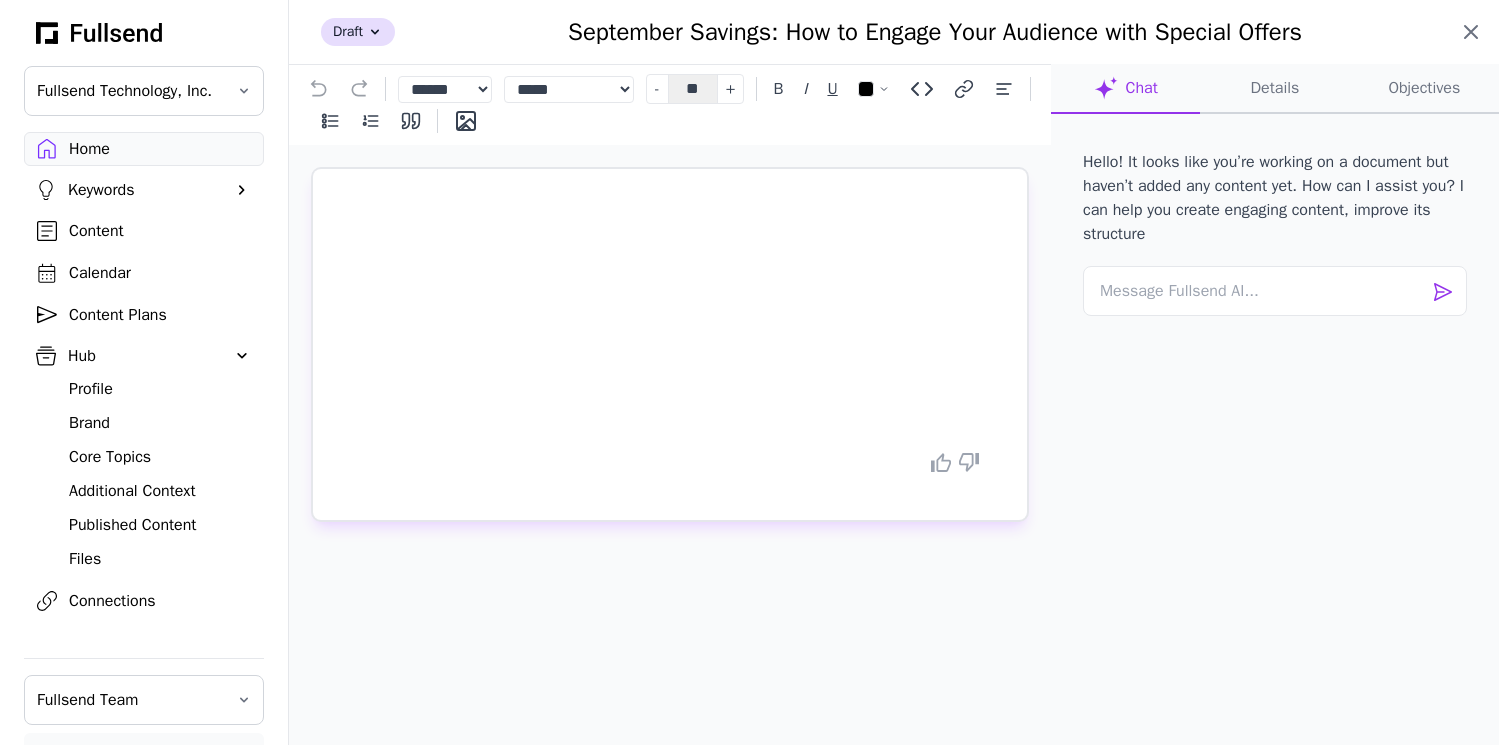 click 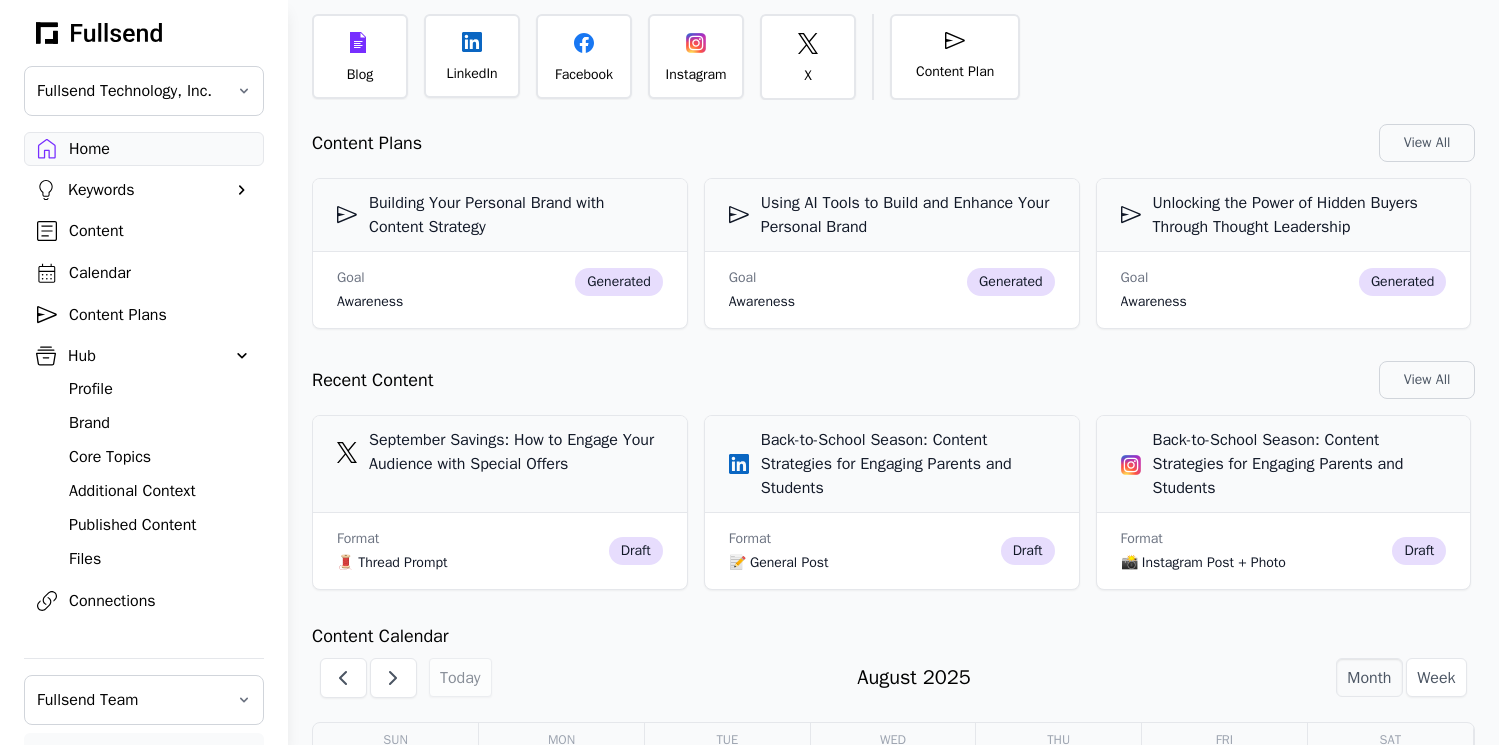 click on "Content" at bounding box center [160, 231] 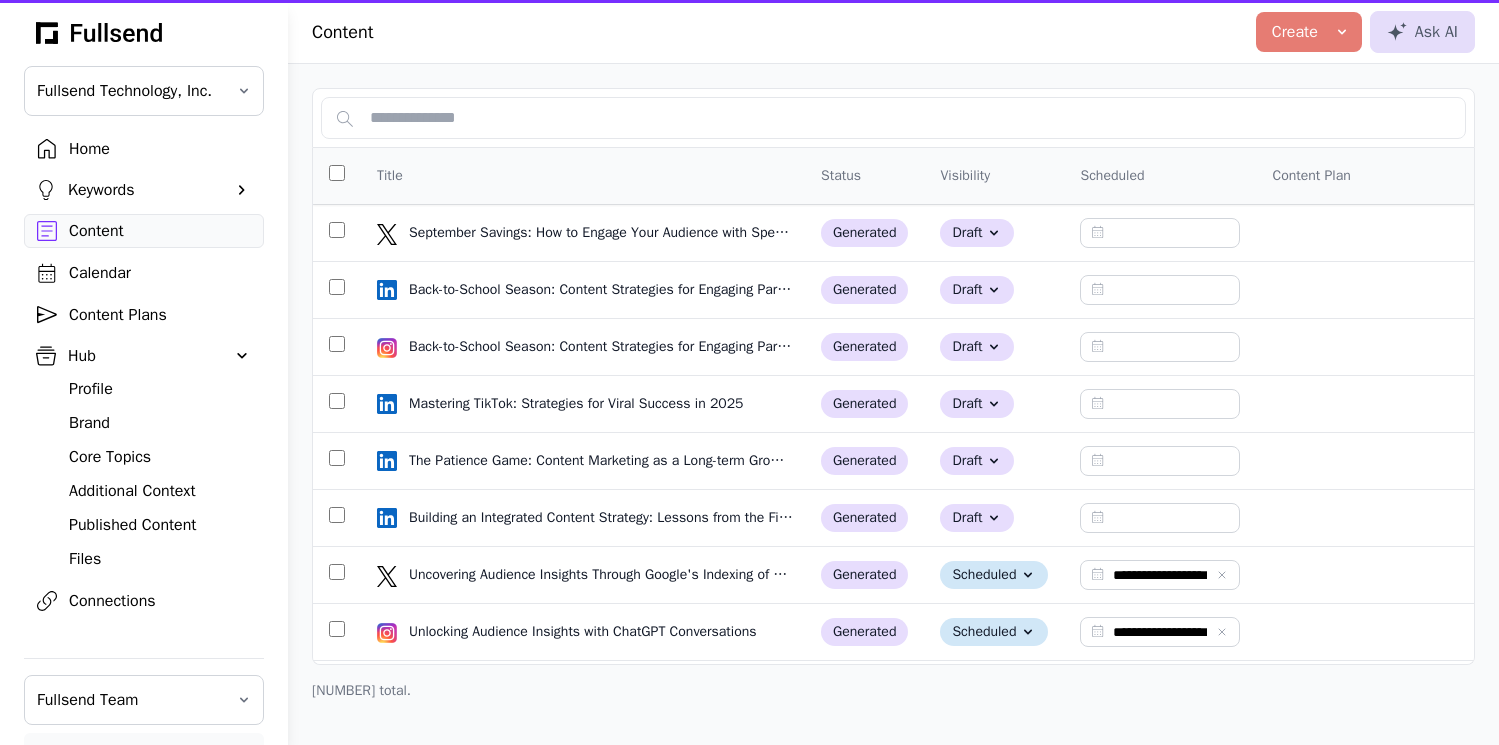 scroll, scrollTop: 0, scrollLeft: 0, axis: both 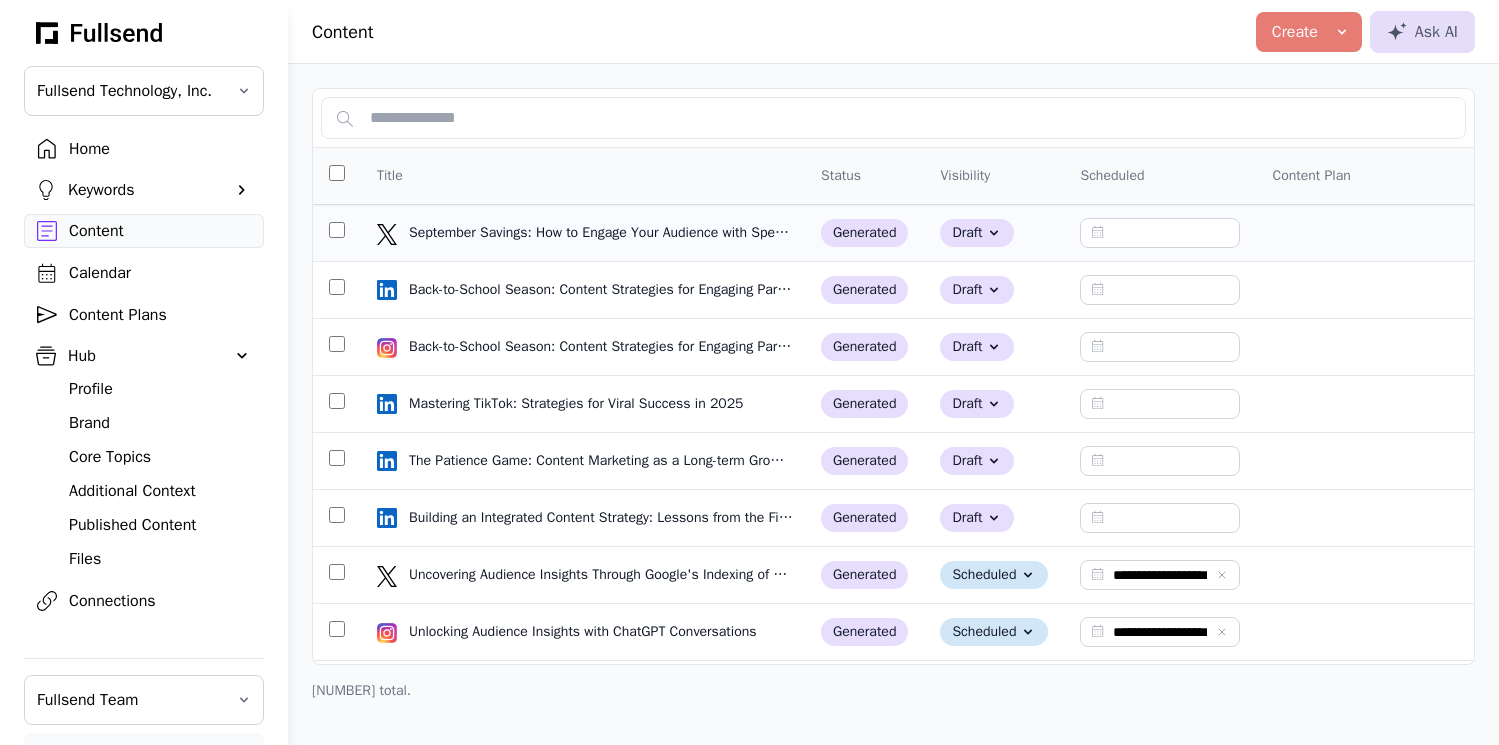 click at bounding box center (337, 233) 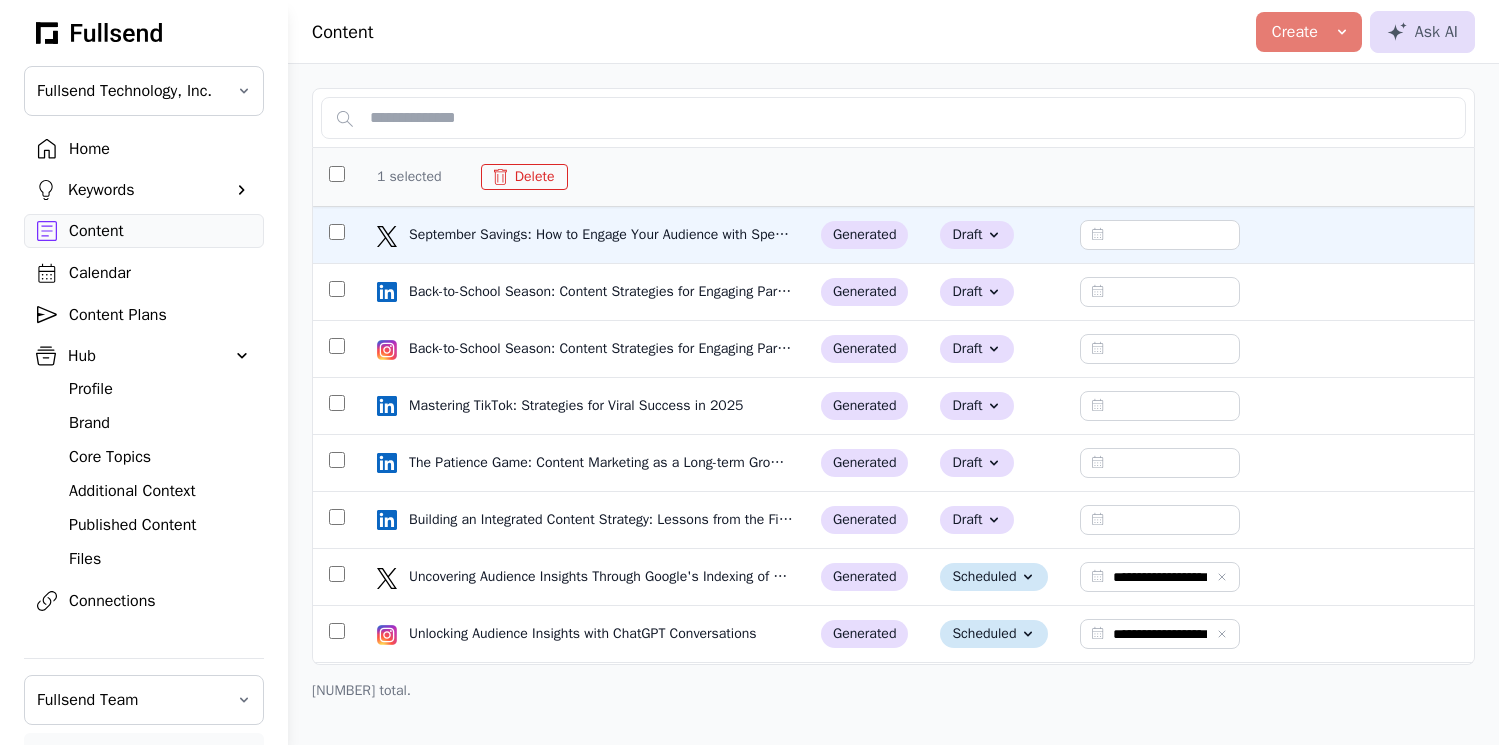 click on "Delete" at bounding box center [524, 177] 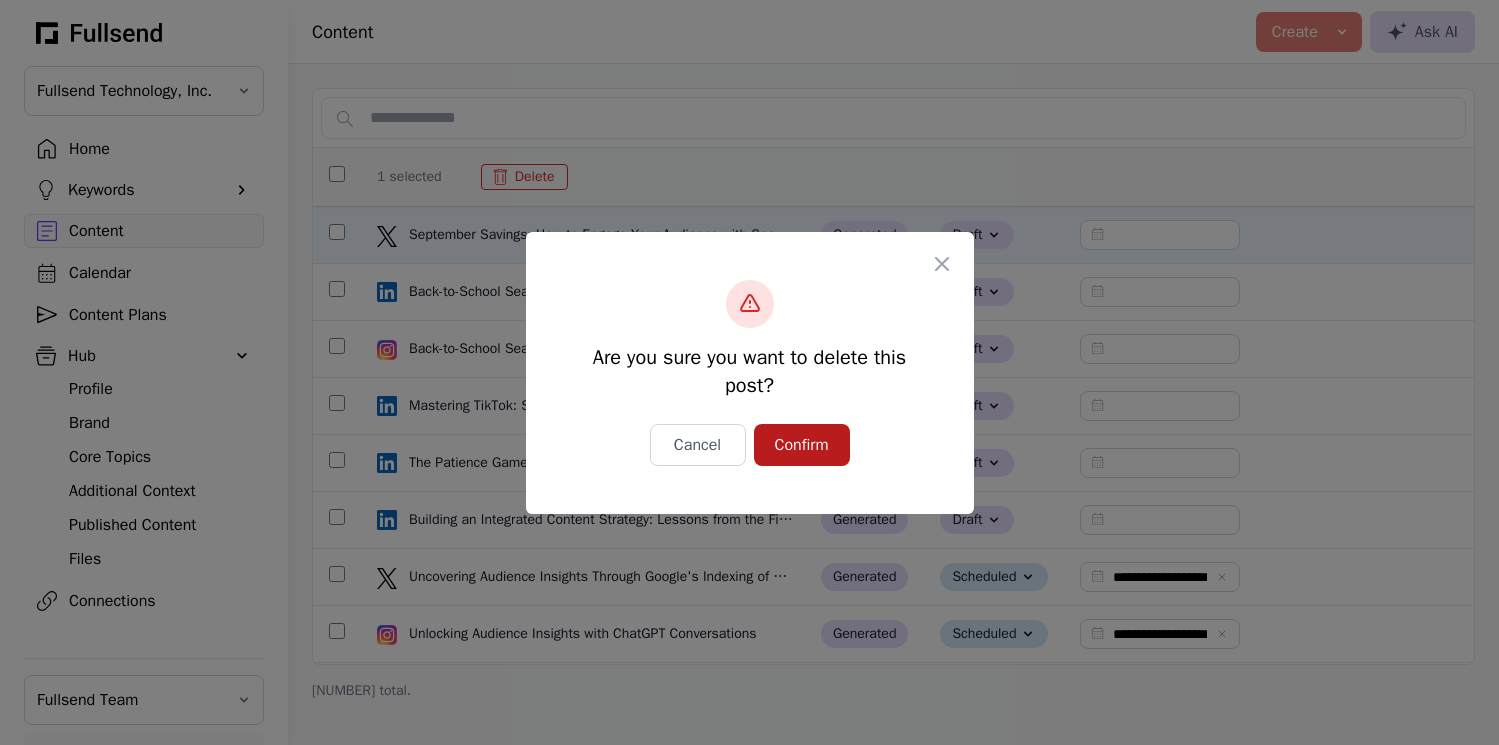 click on "Confirm" at bounding box center (802, 445) 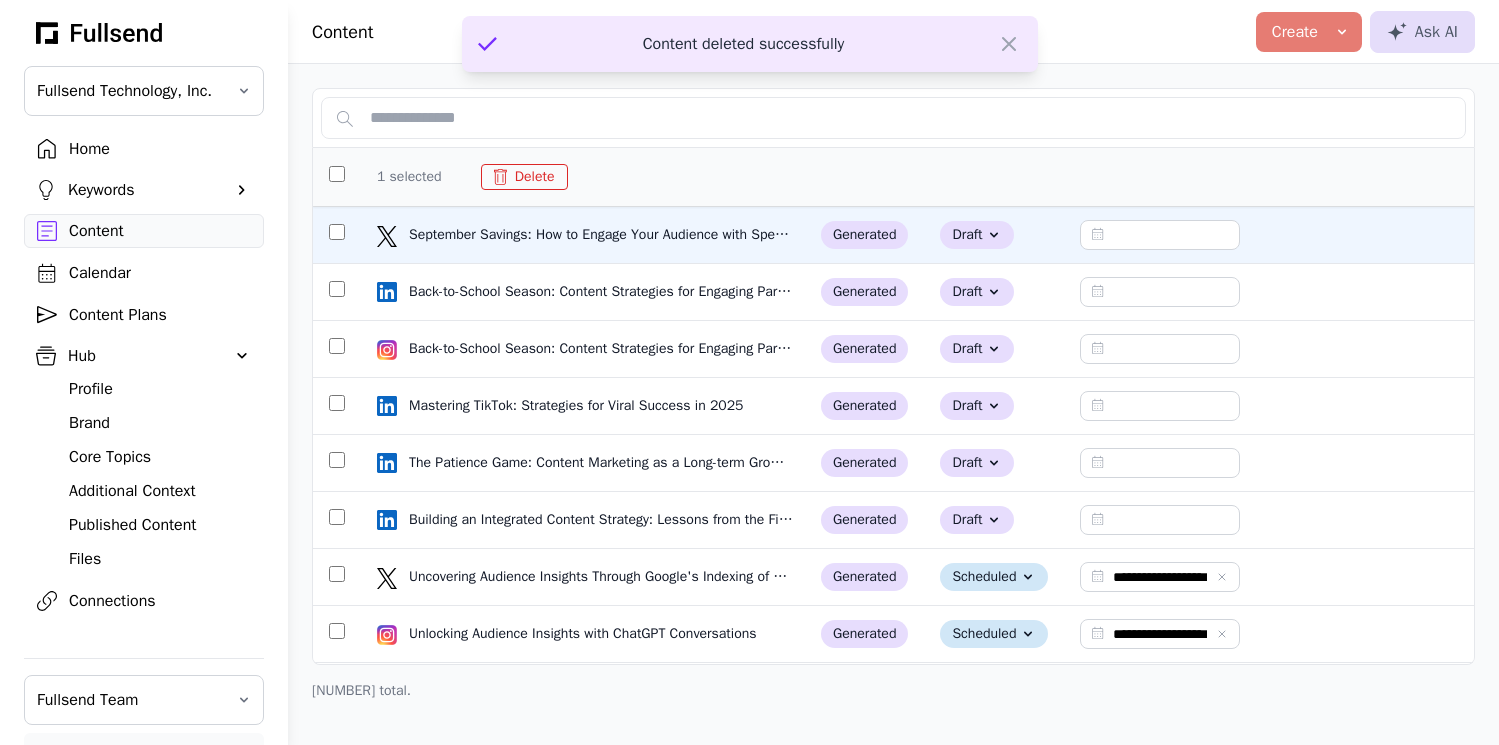 type on "**********" 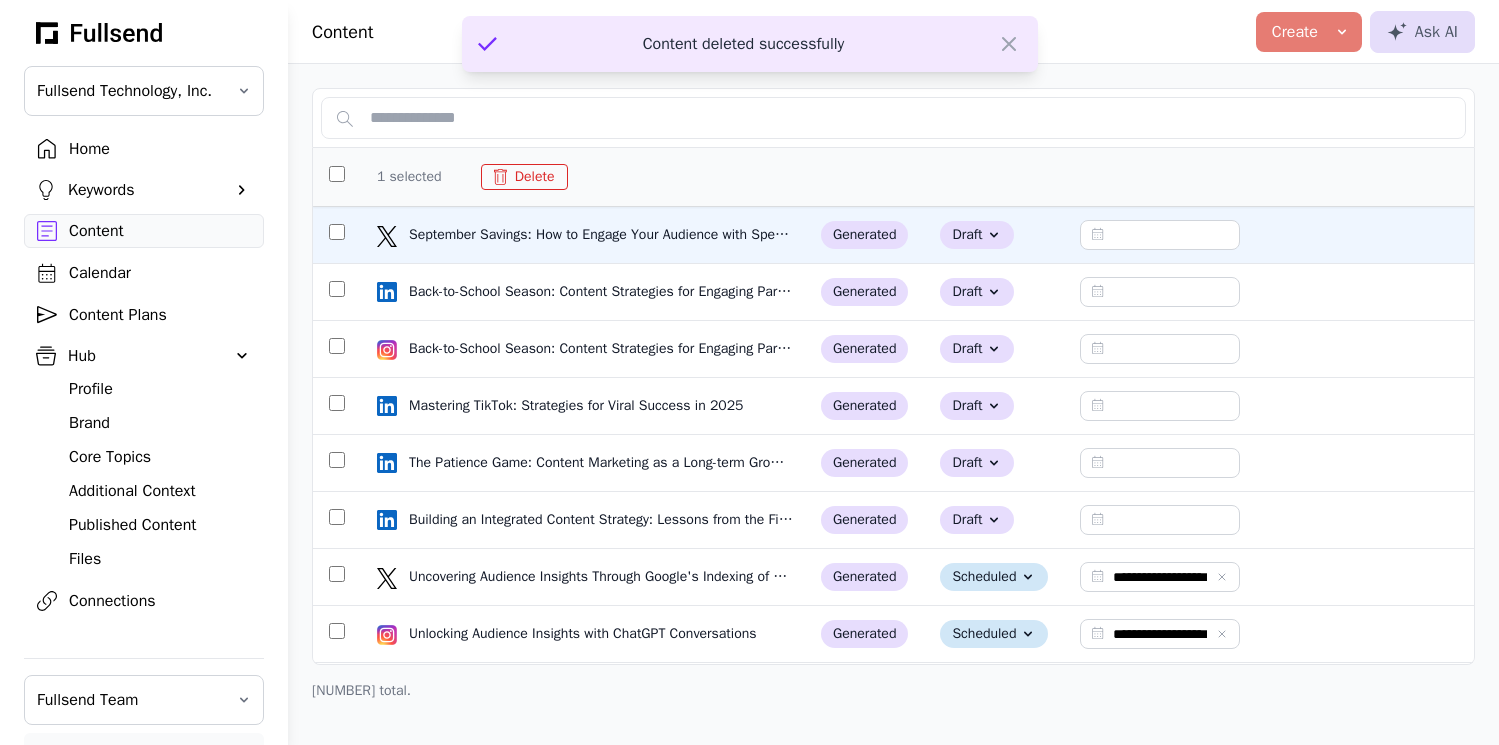type 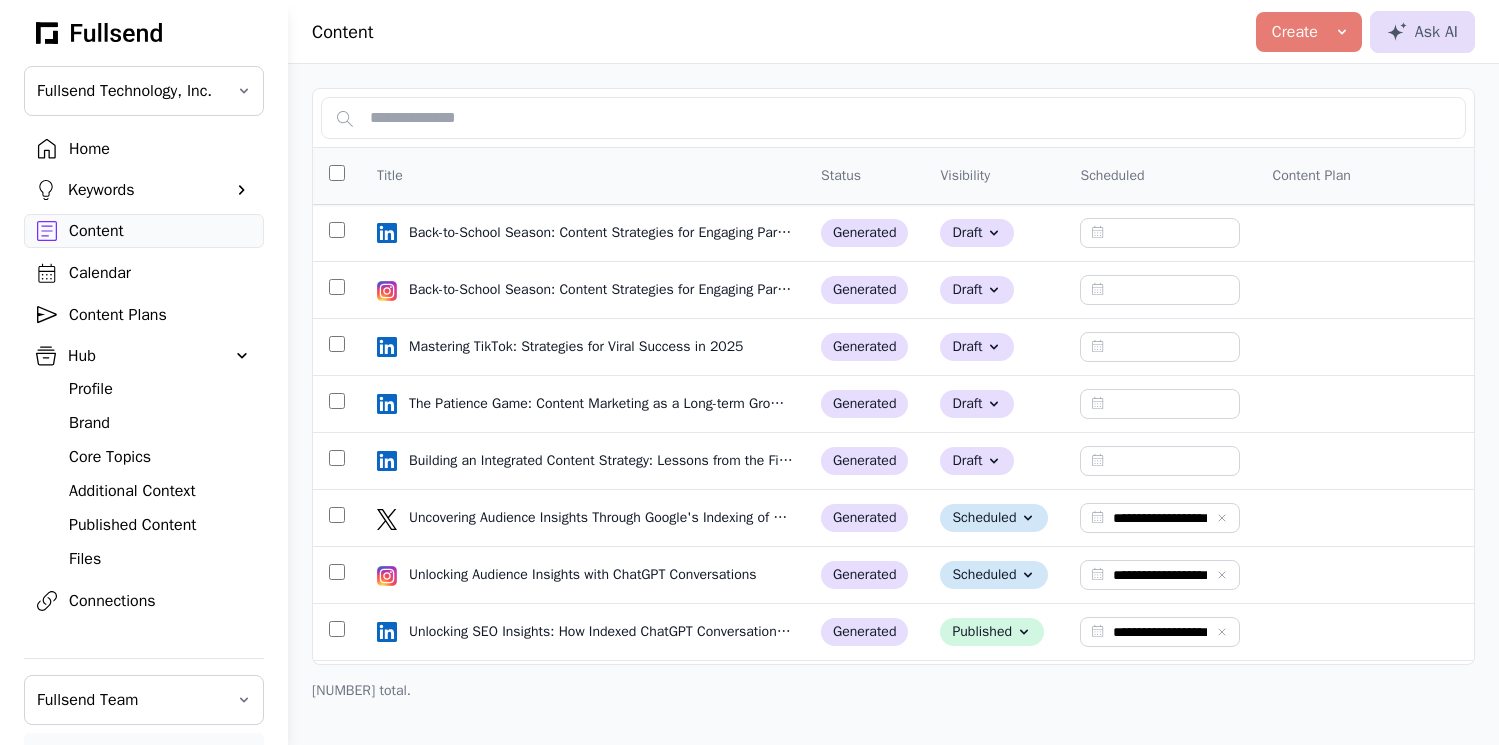 click on "Home" at bounding box center (160, 149) 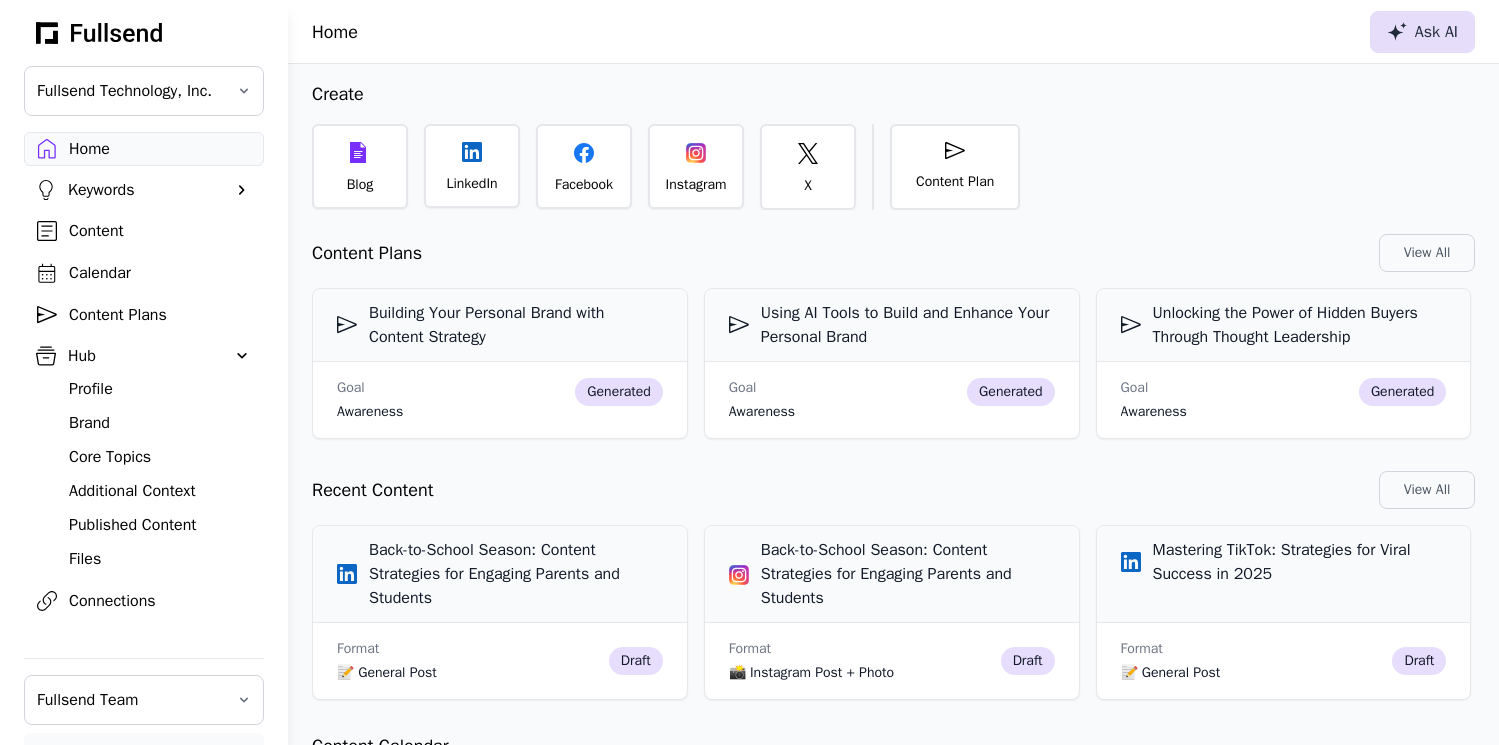click on "Ask AI" at bounding box center [1422, 32] 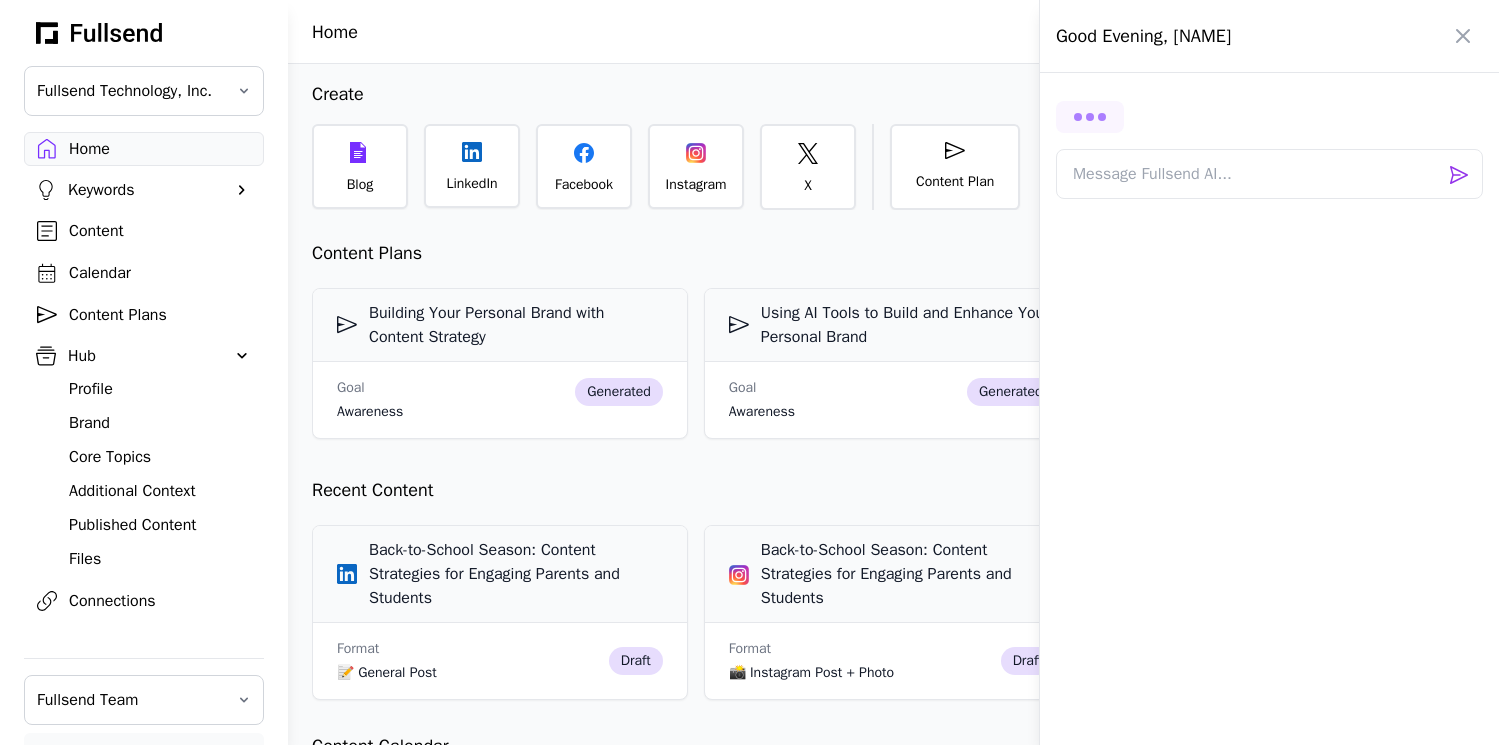 type 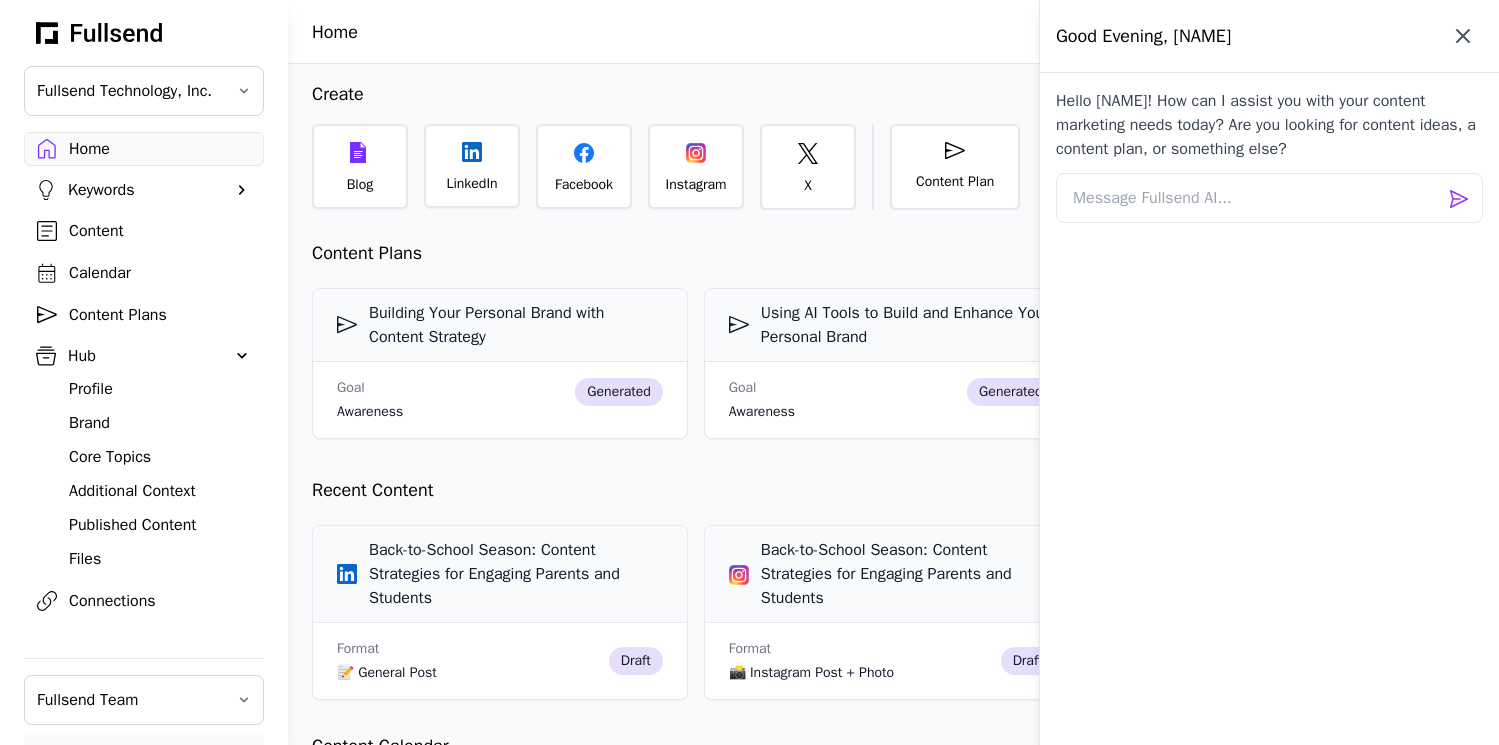 click 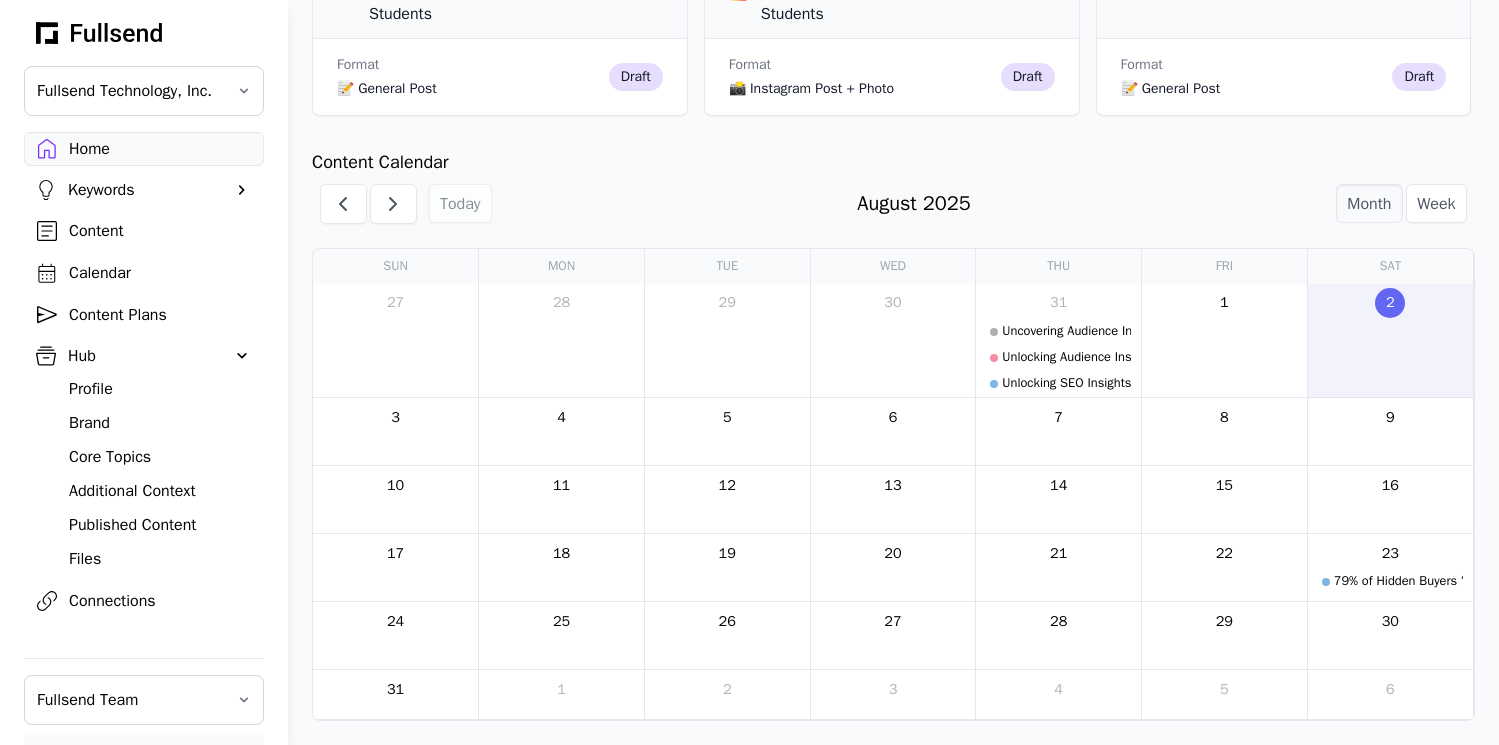 scroll, scrollTop: 0, scrollLeft: 0, axis: both 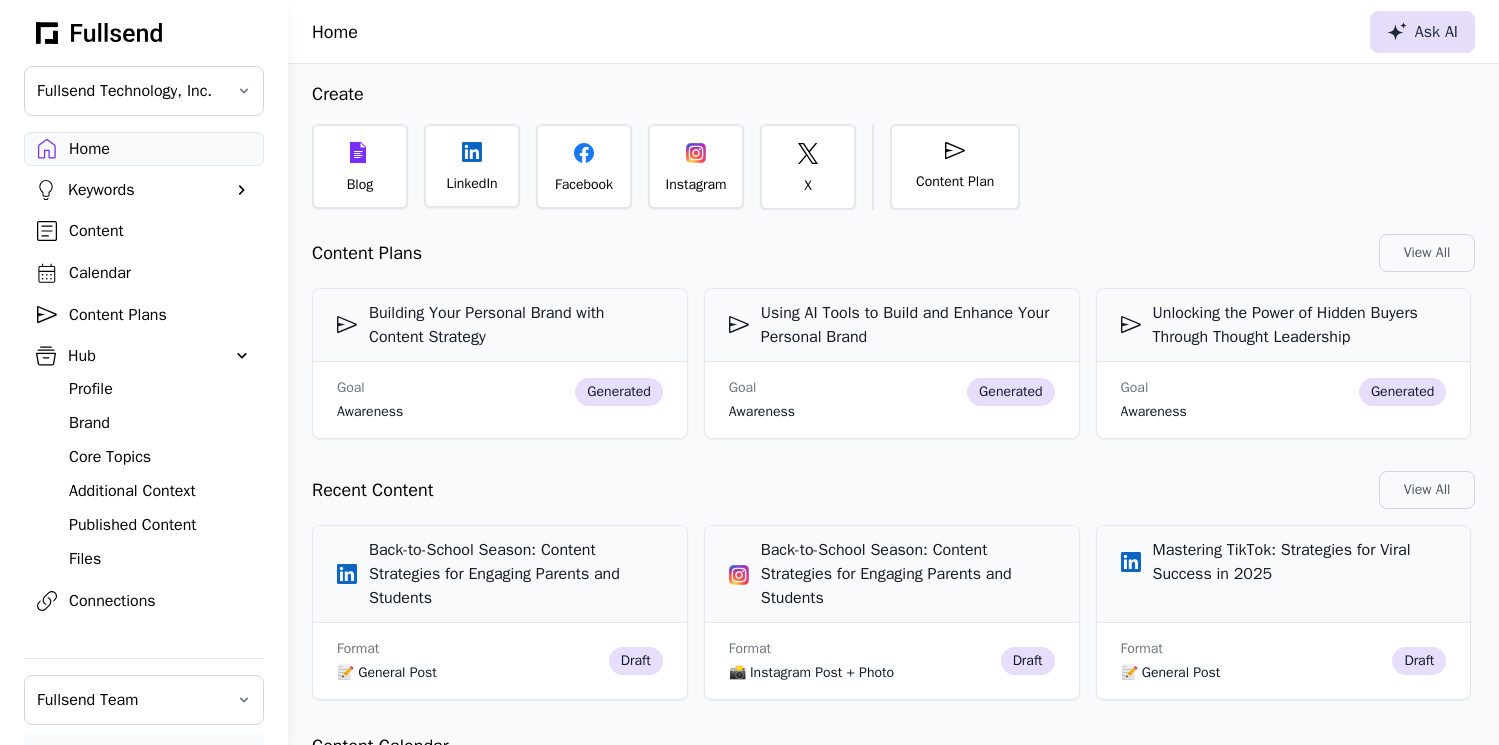 click on "Ask AI" at bounding box center (1422, 32) 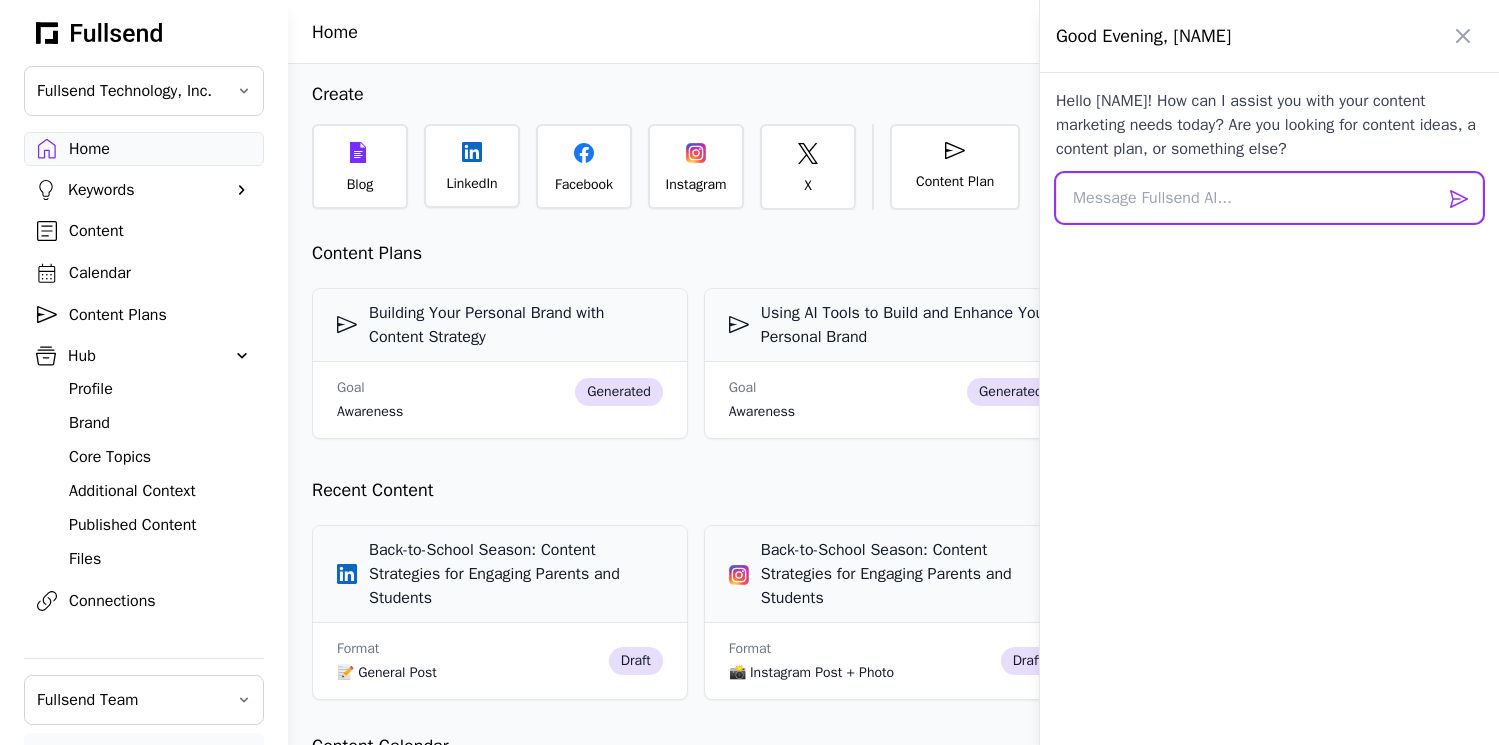 click at bounding box center [1269, 198] 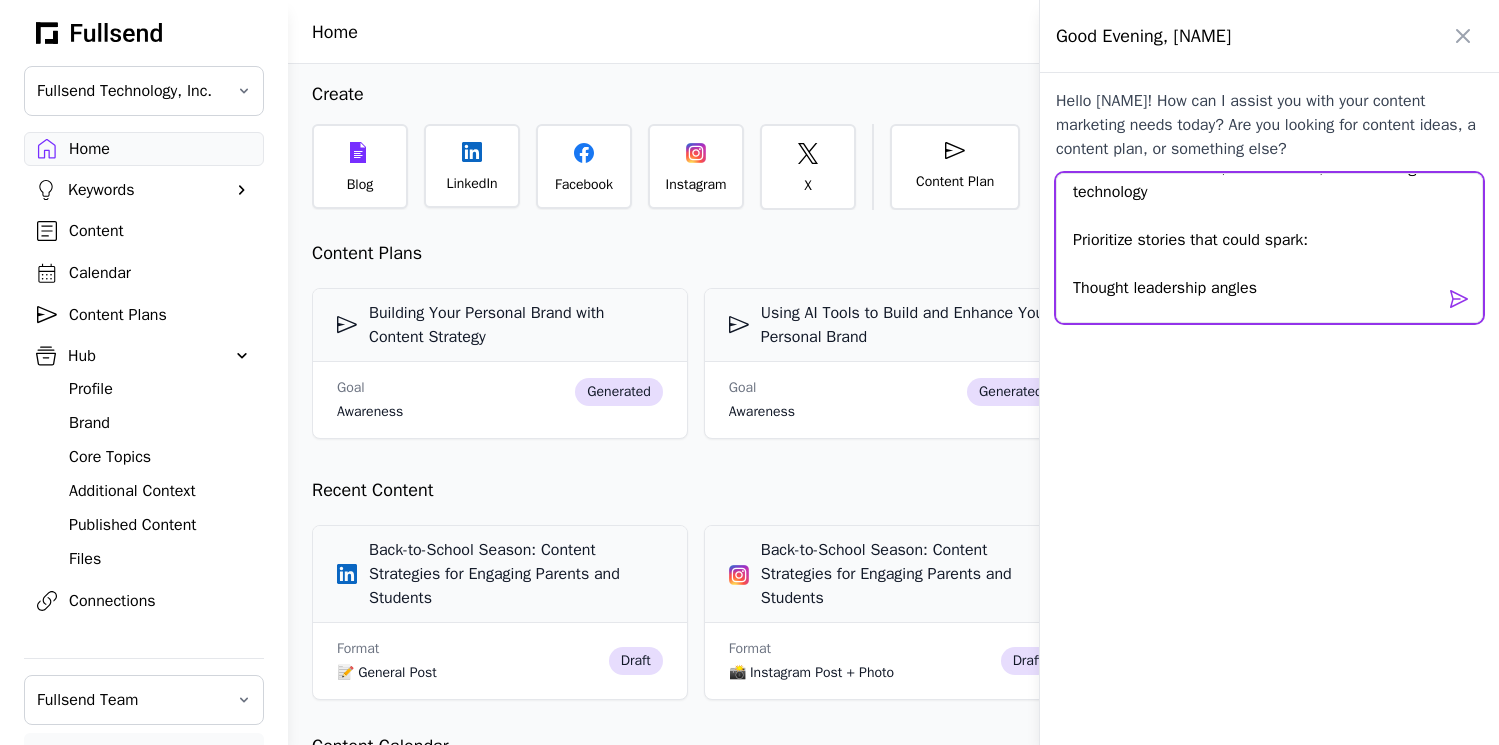 scroll, scrollTop: 364, scrollLeft: 0, axis: vertical 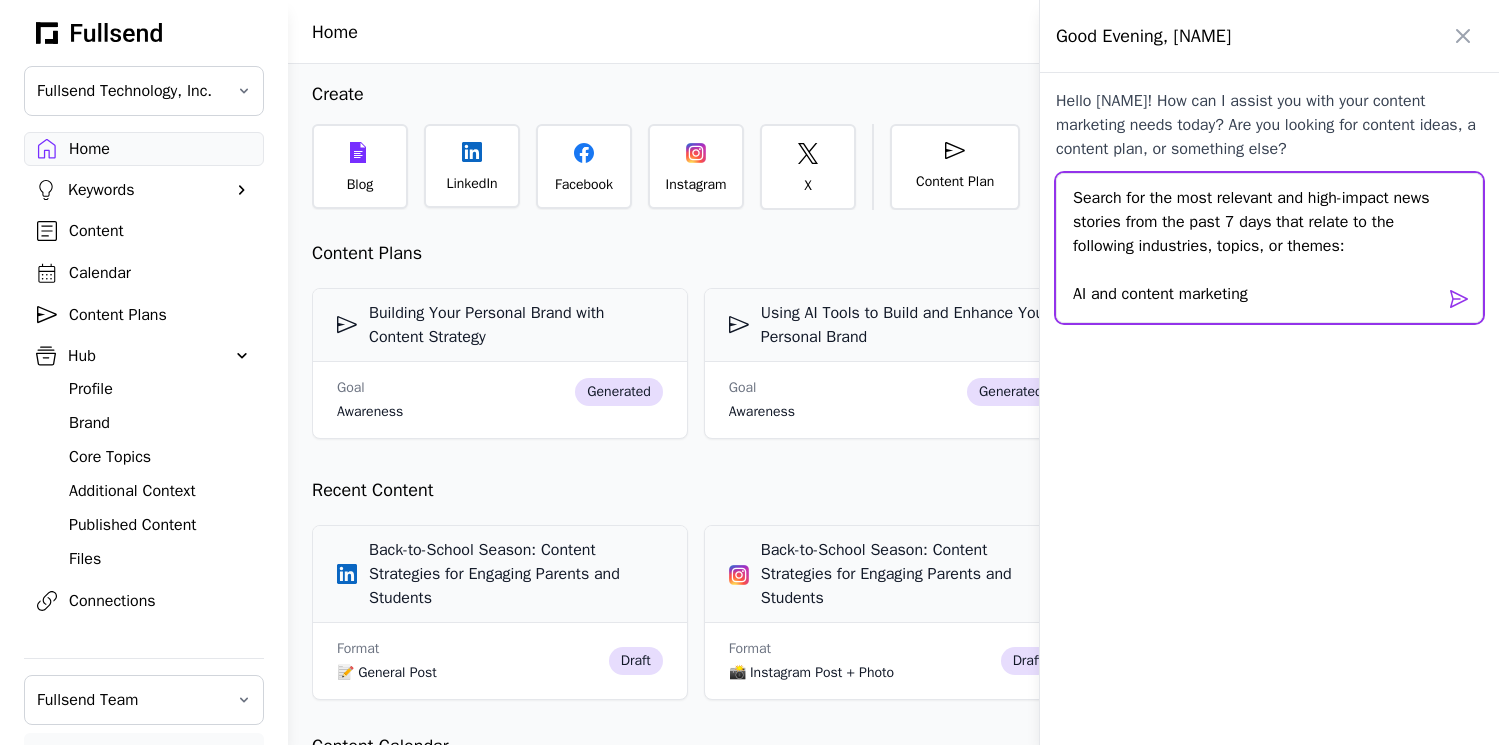 drag, startPoint x: 1168, startPoint y: 230, endPoint x: 1069, endPoint y: 285, distance: 113.25193 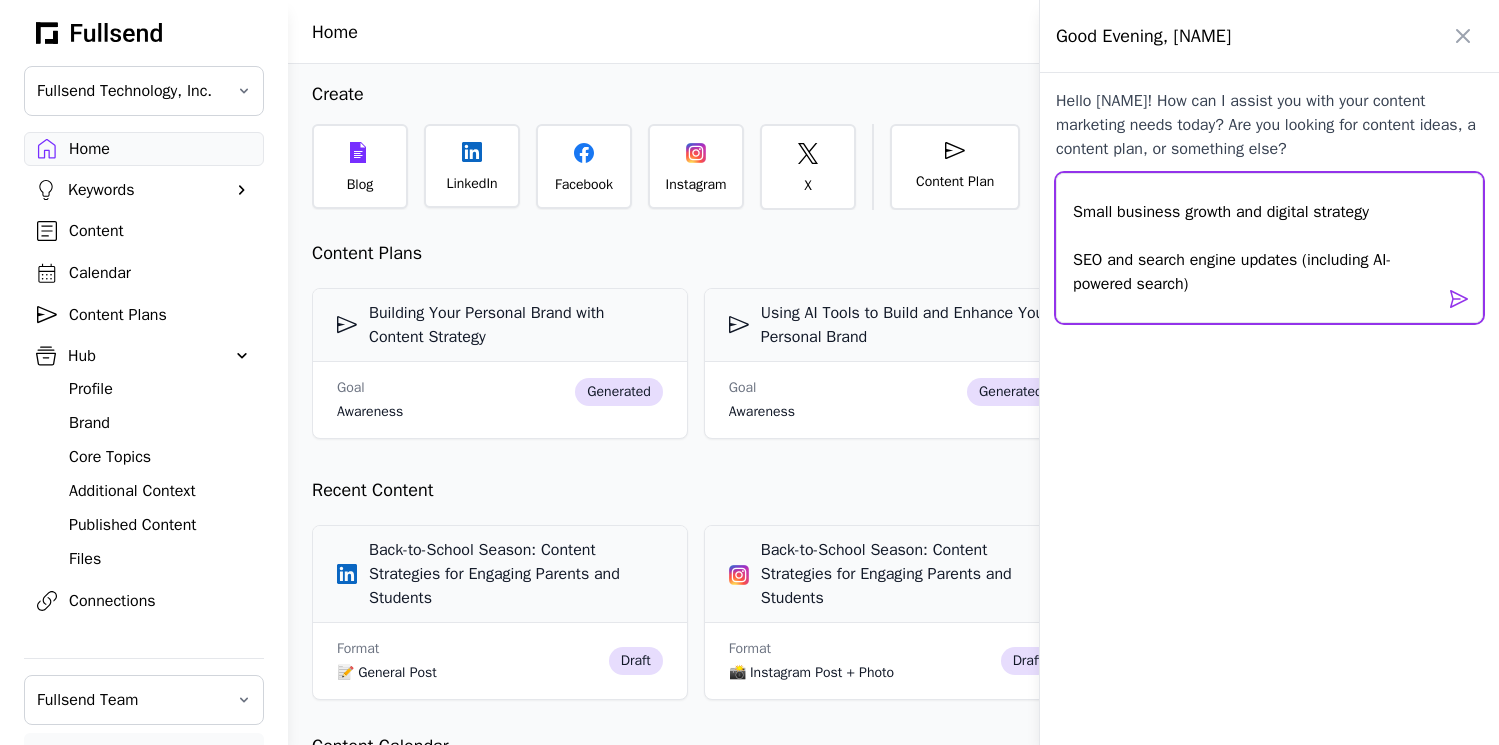 scroll, scrollTop: 125, scrollLeft: 0, axis: vertical 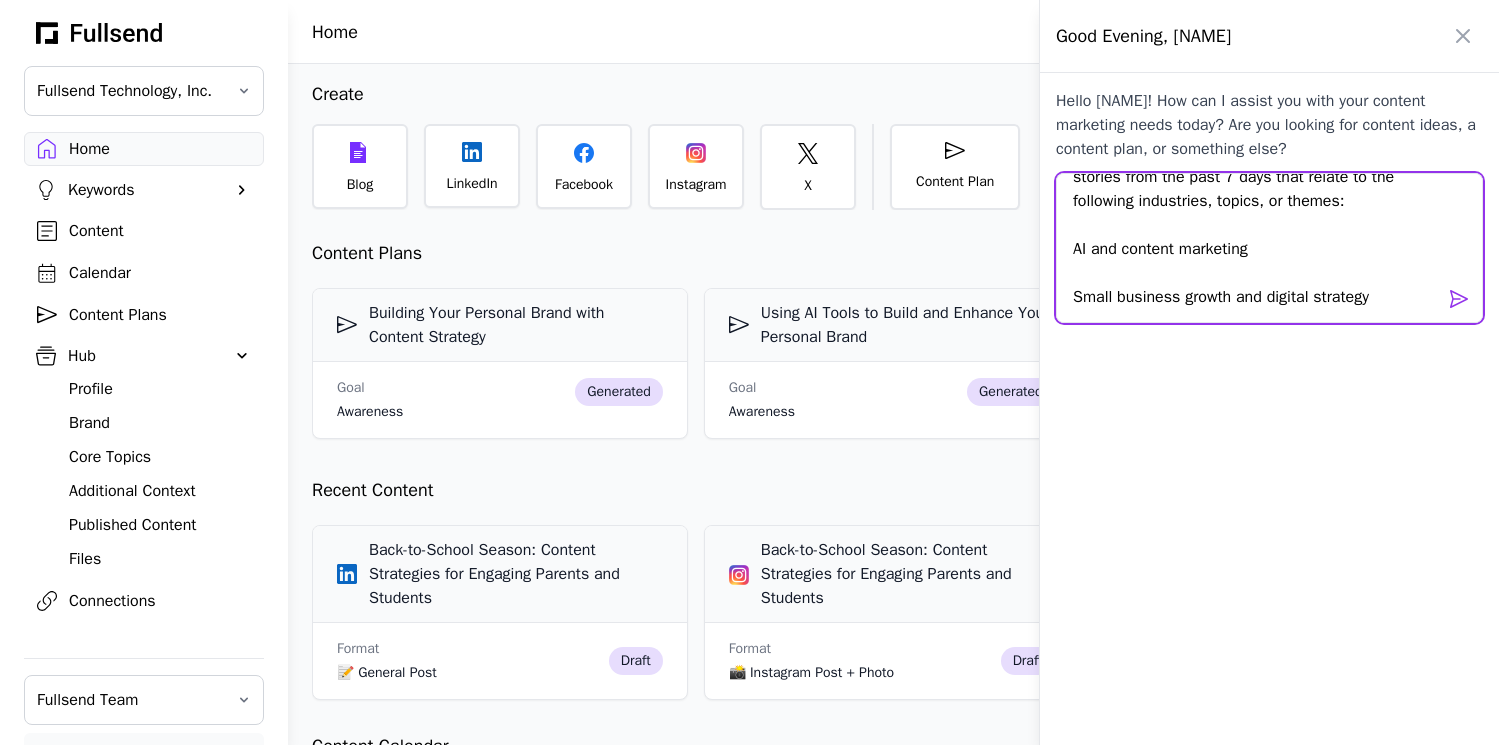 drag, startPoint x: 1074, startPoint y: 251, endPoint x: 1195, endPoint y: 270, distance: 122.48265 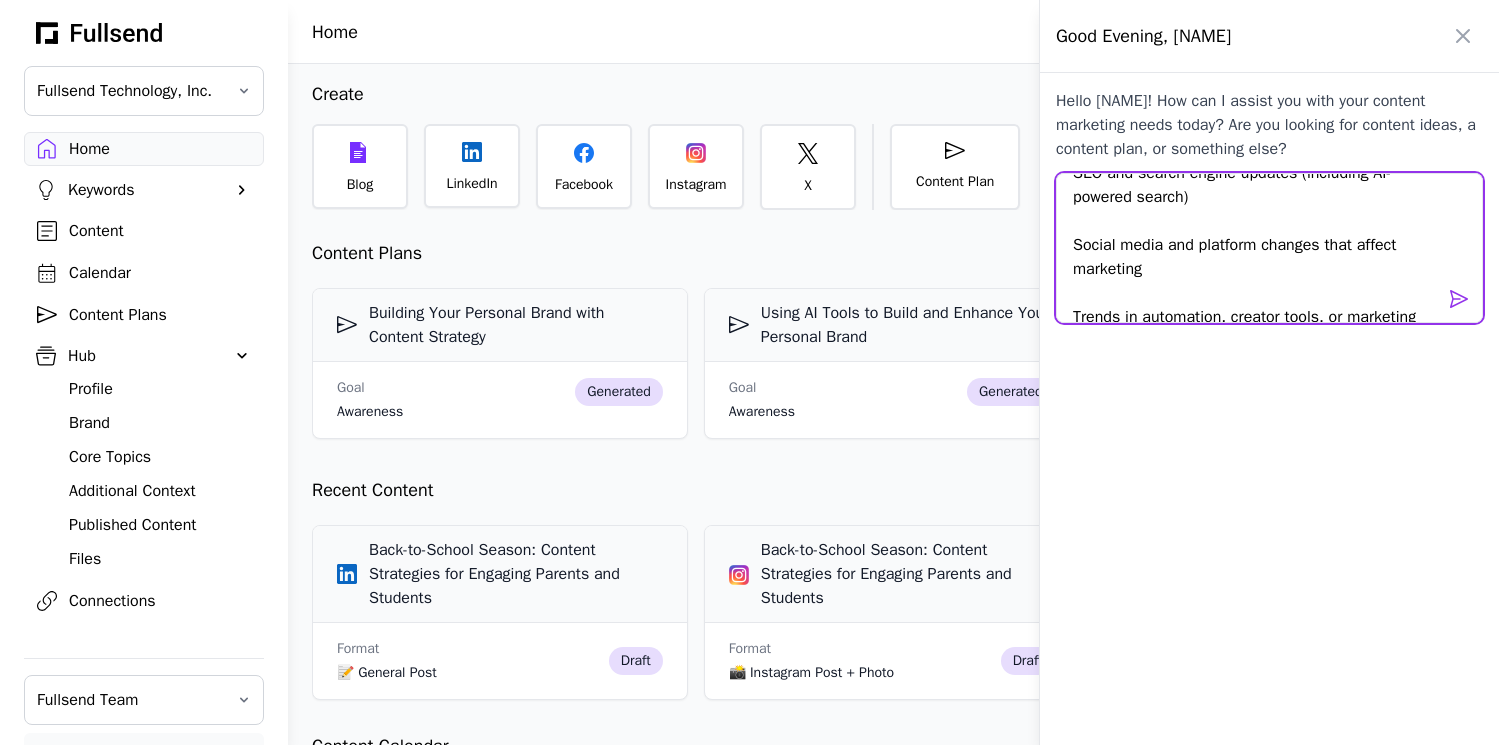 scroll, scrollTop: 260, scrollLeft: 0, axis: vertical 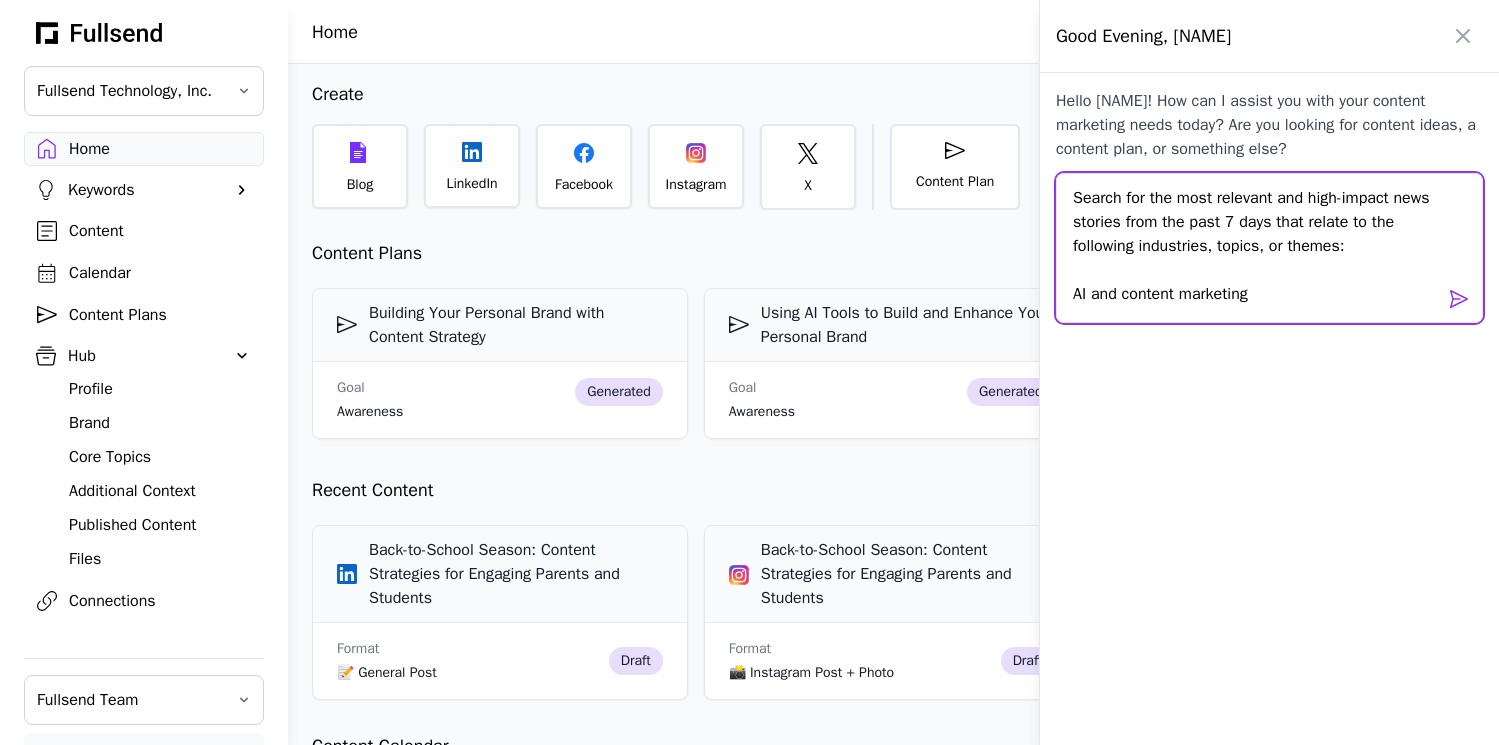 drag, startPoint x: 1175, startPoint y: 256, endPoint x: 1058, endPoint y: 295, distance: 123.32883 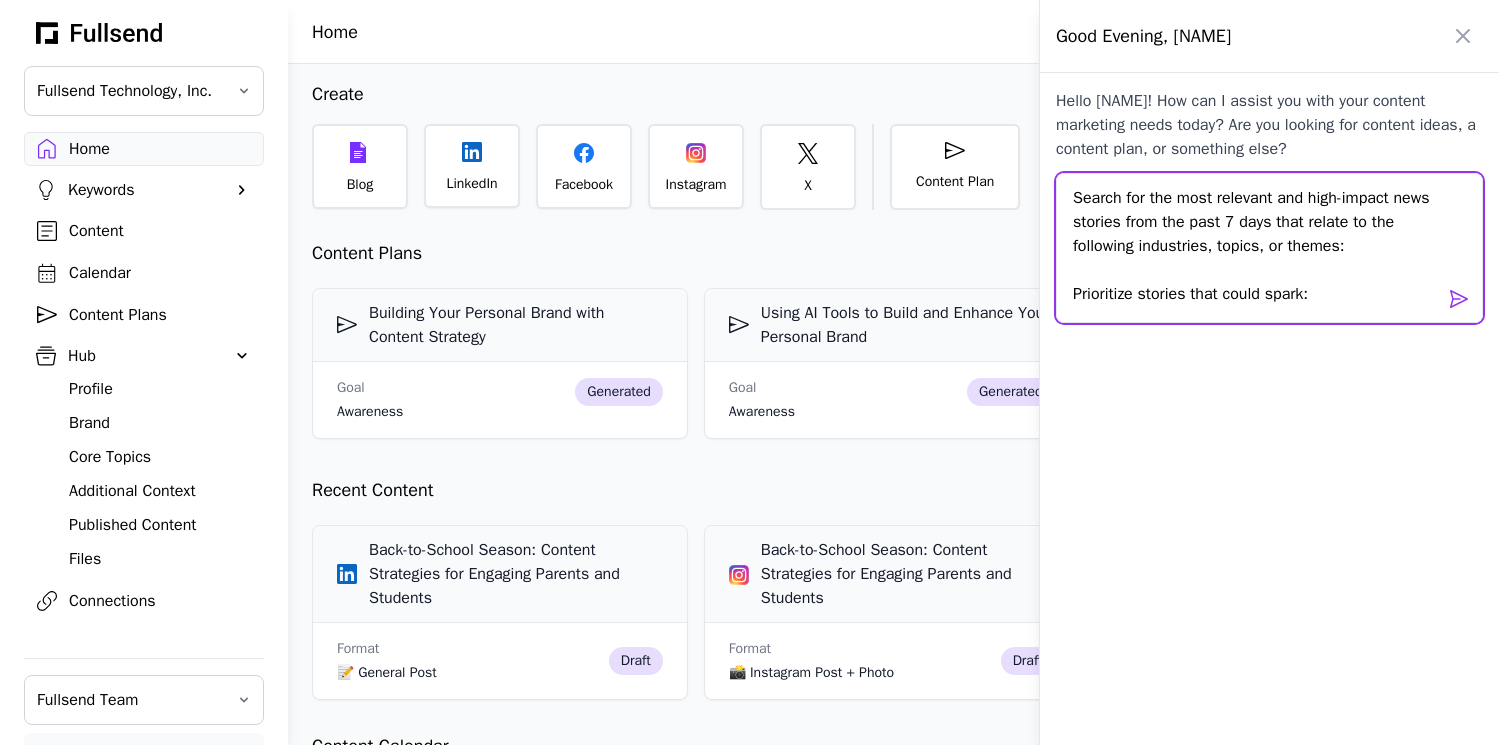 drag, startPoint x: 1388, startPoint y: 249, endPoint x: 1062, endPoint y: 248, distance: 326.00153 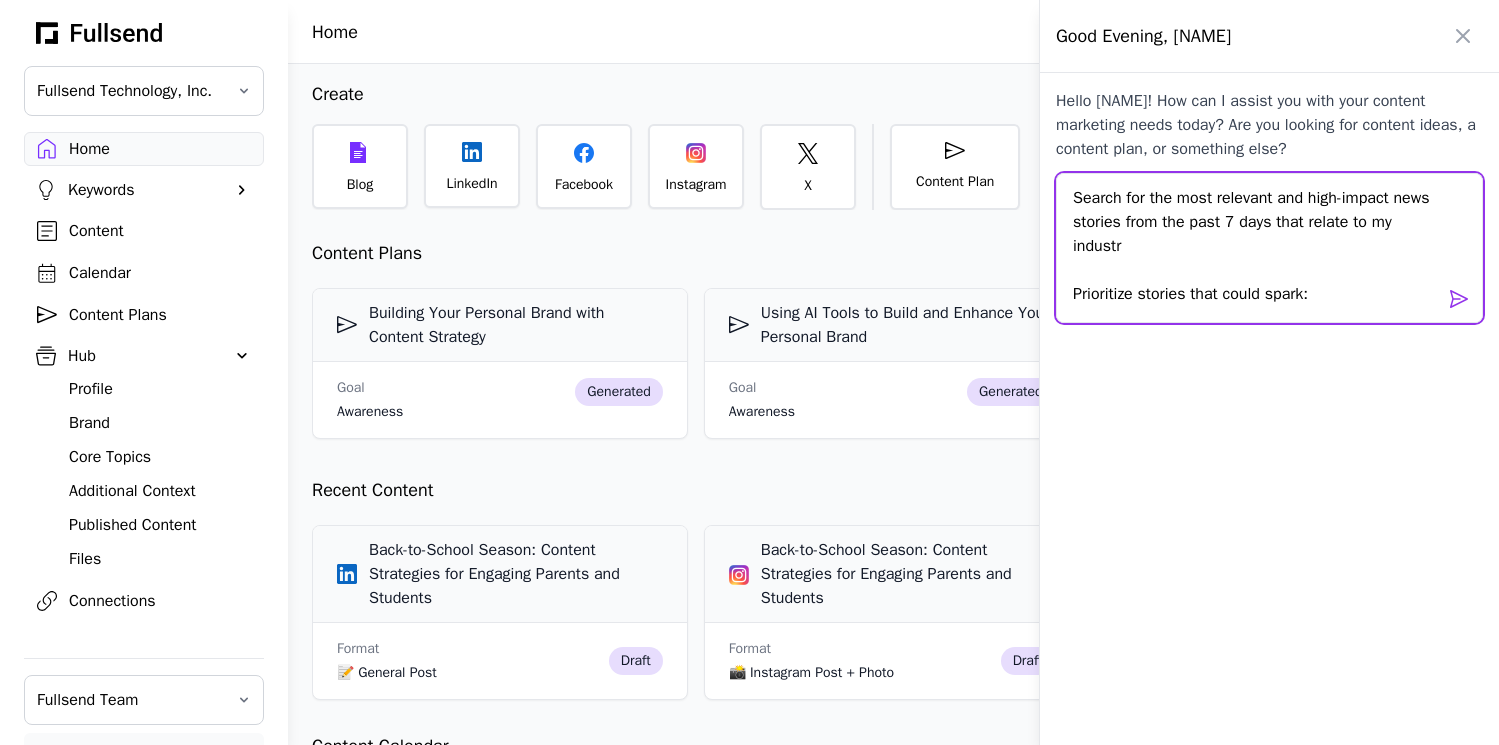 type on "Search for the most relevant and high-impact news stories from the past 7 days that relate to my industry
Prioritize stories that could spark:
Thought leadership angles
Reaction posts or analysis
Tactical content (e.g., "how this affects you" or "what to do now")
Opportunities for contrarian takes or expert breakdowns
For each news item, return:
A brief summary (2–3 sentences)
A link to the original source
A suggested content angle or title idea I could write about
A relevance score (1–10) based on how timely and engaging this could be for a small business audience interested in modern content marketing and automation tools" 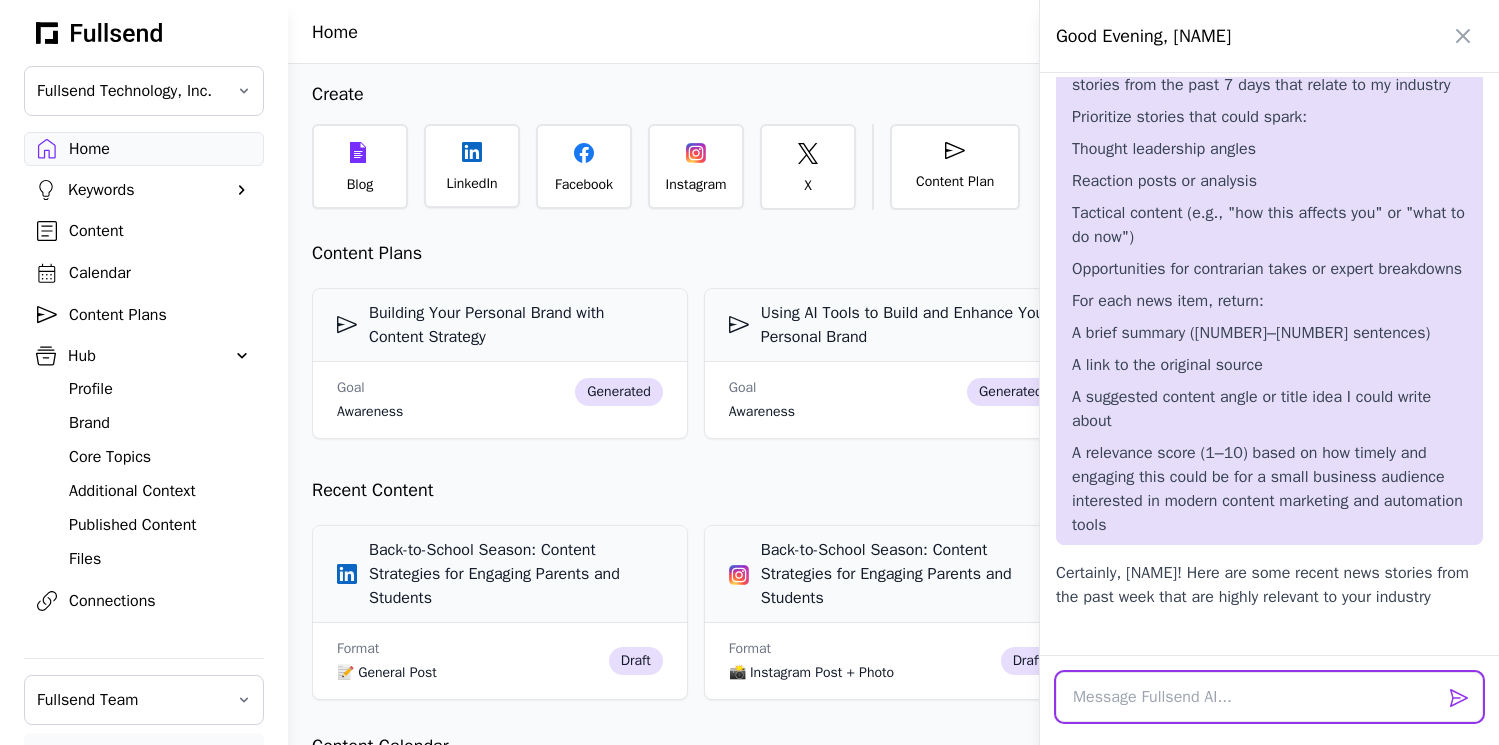 scroll, scrollTop: 160, scrollLeft: 0, axis: vertical 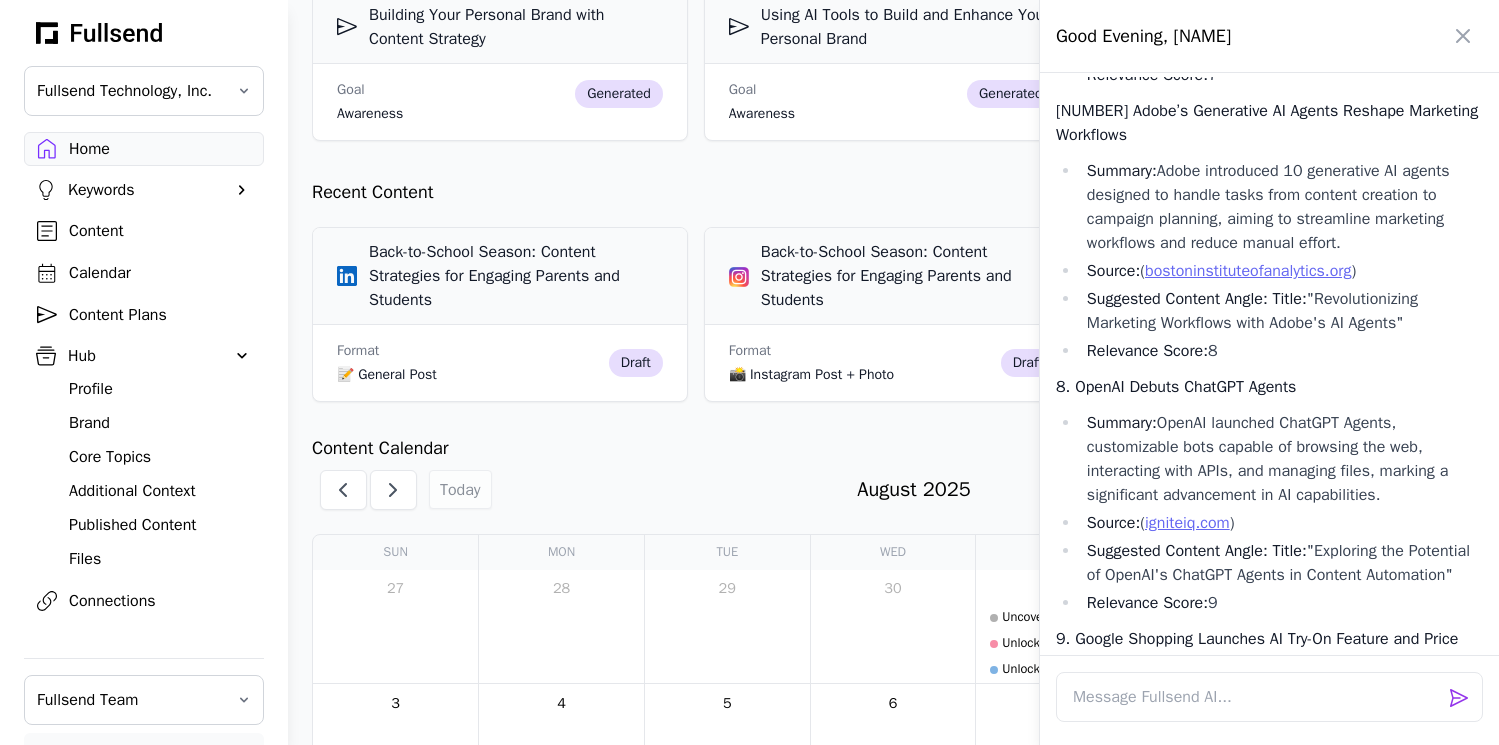 click on "Summary: OpenAI launched ChatGPT Agents, customizable bots capable of browsing the web, interacting with APIs, and managing files, marking a significant advancement in AI capabilities.
Source: ( igniteiq.com )
Suggested Content Angle: Title: "Exploring the Potential of OpenAI's ChatGPT Agents in Content Automation"
Relevance Score: [NUMBER]" at bounding box center (1269, 513) 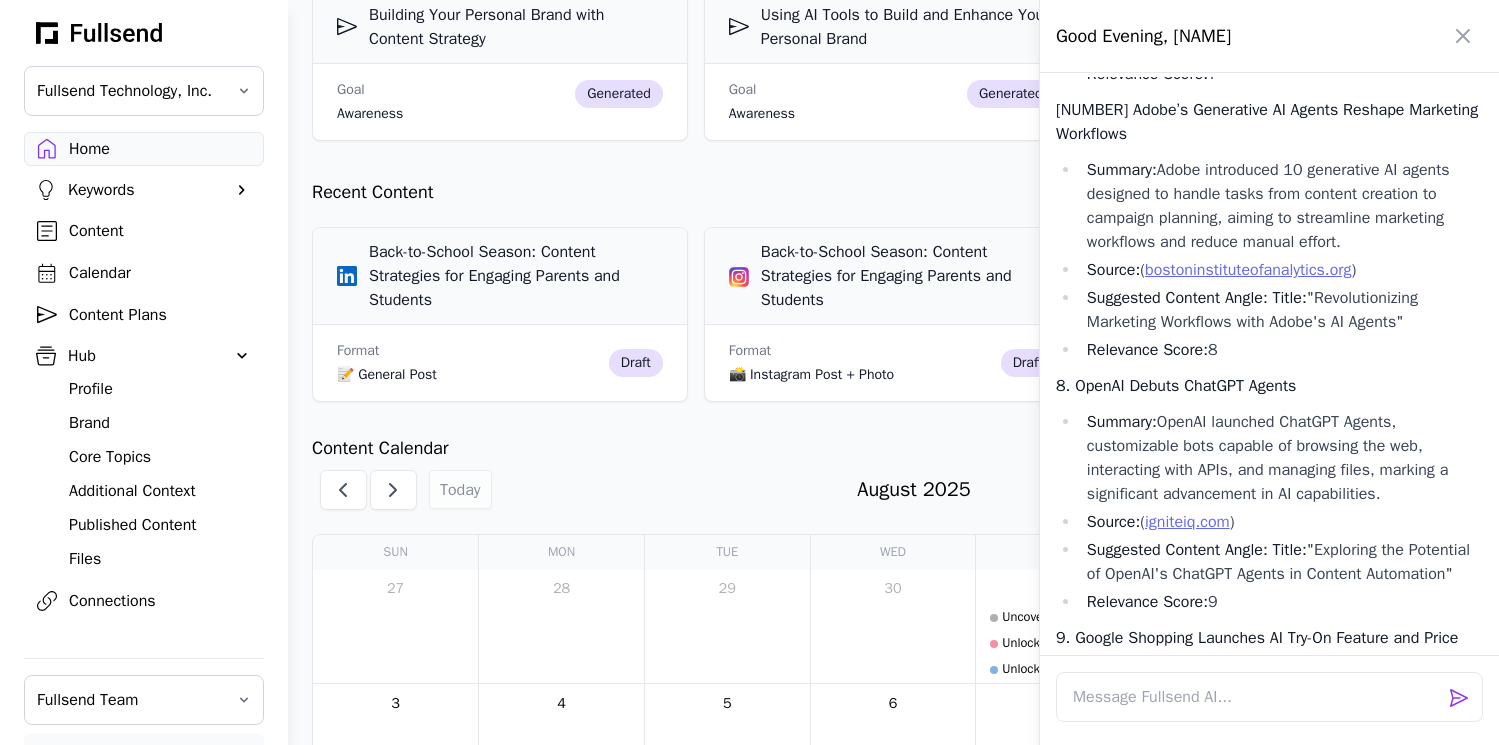 click on "Summary:  OpenAI launched ChatGPT Agents, customizable bots capable of browsing the web, interacting with APIs, and managing files, marking a significant advancement in AI capabilities." at bounding box center (1285, 458) 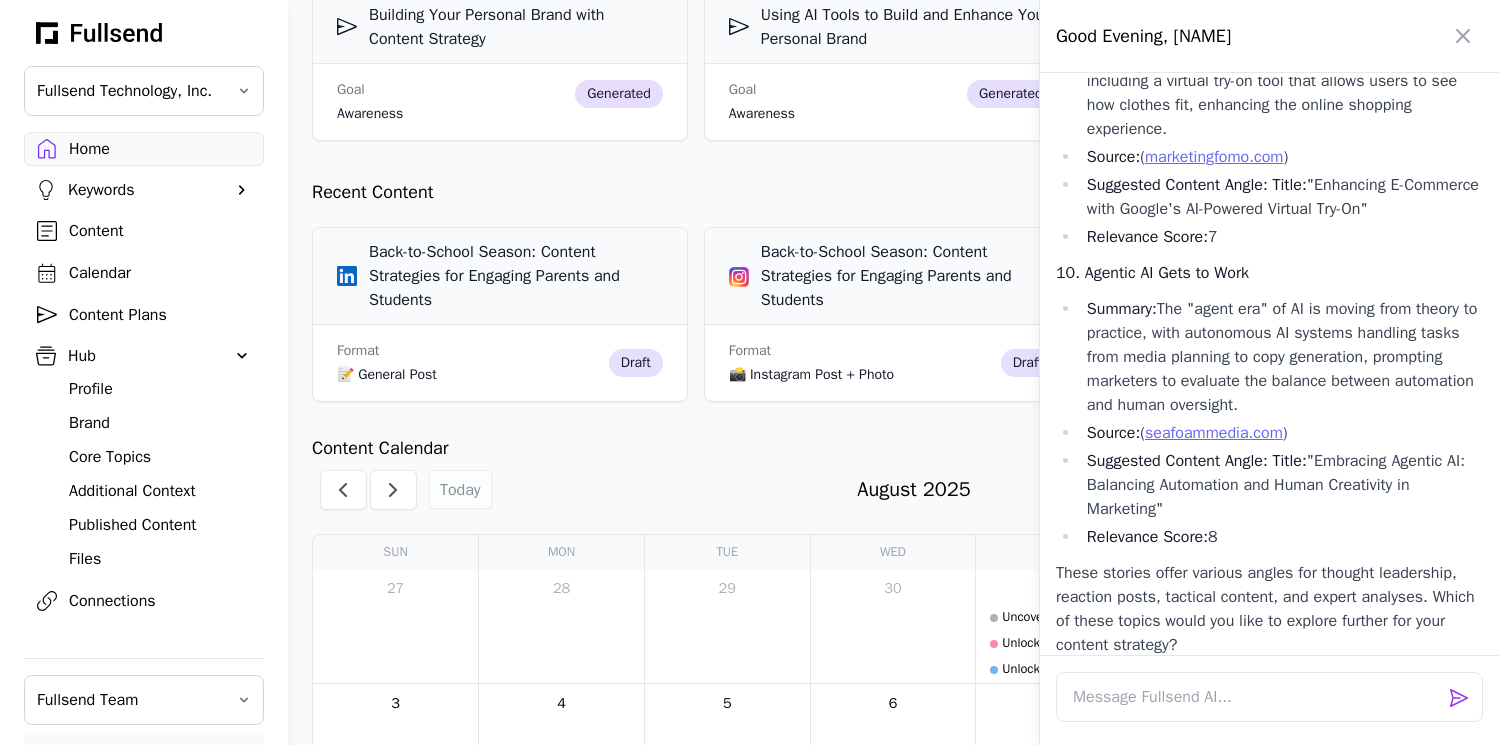 scroll, scrollTop: 3157, scrollLeft: 0, axis: vertical 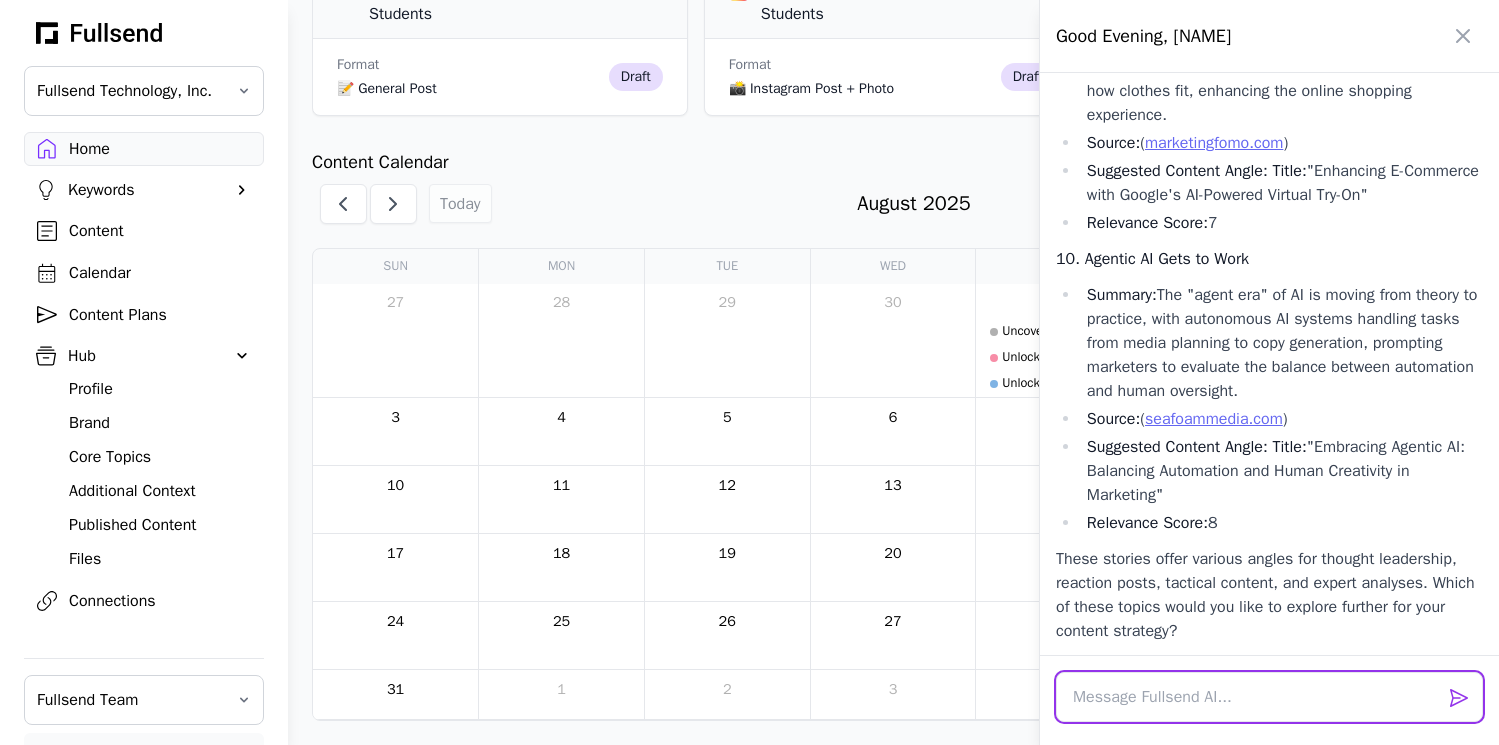 click at bounding box center [1269, 697] 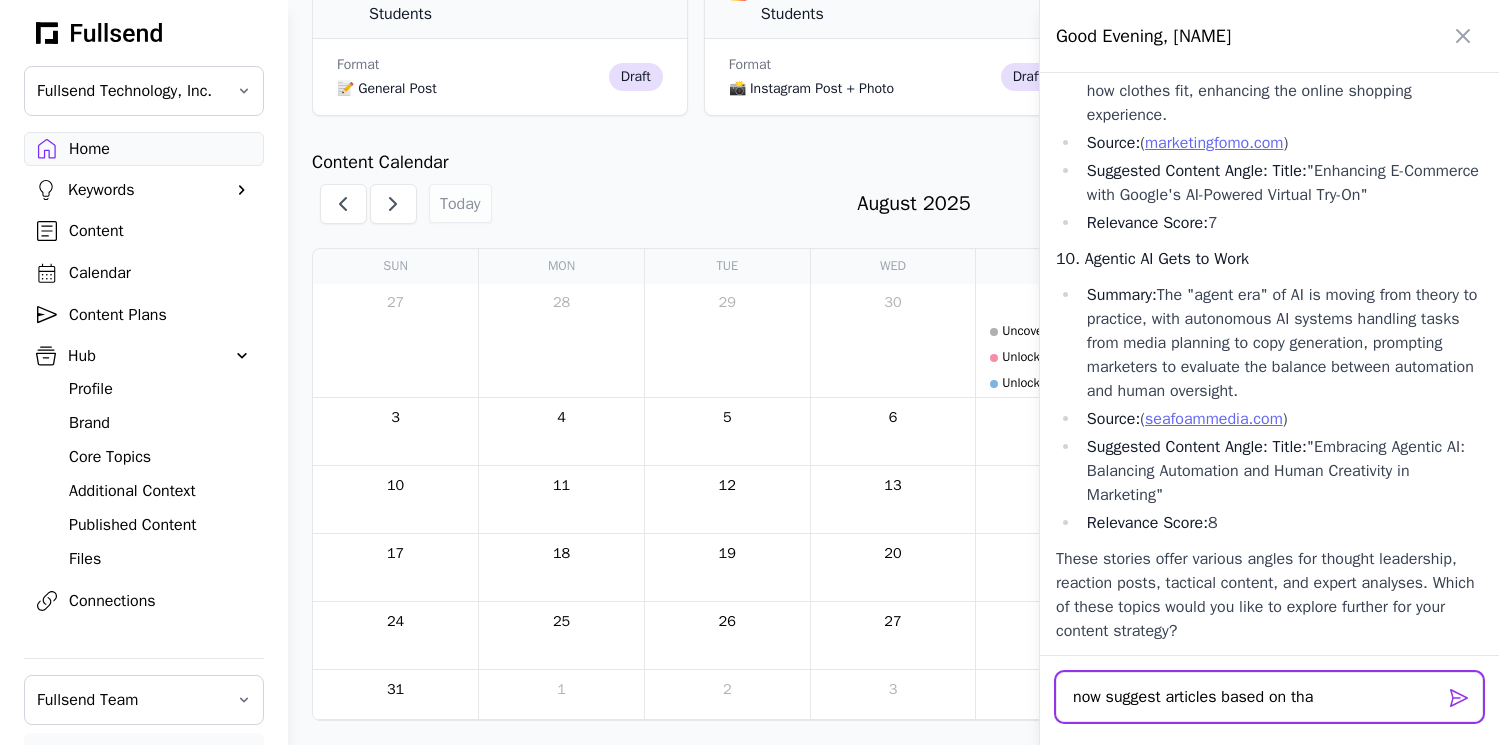 type on "now suggest articles based on that" 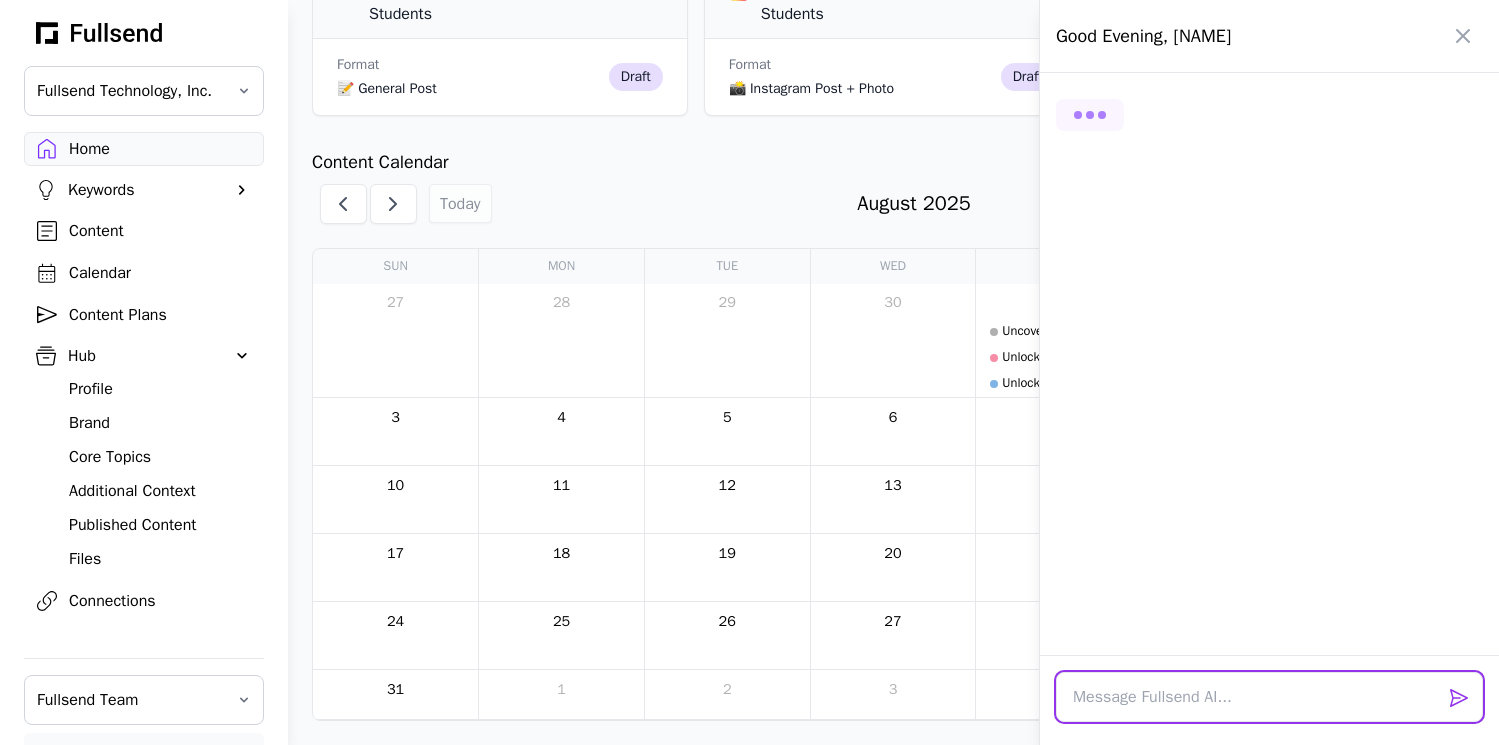 scroll, scrollTop: 3728, scrollLeft: 0, axis: vertical 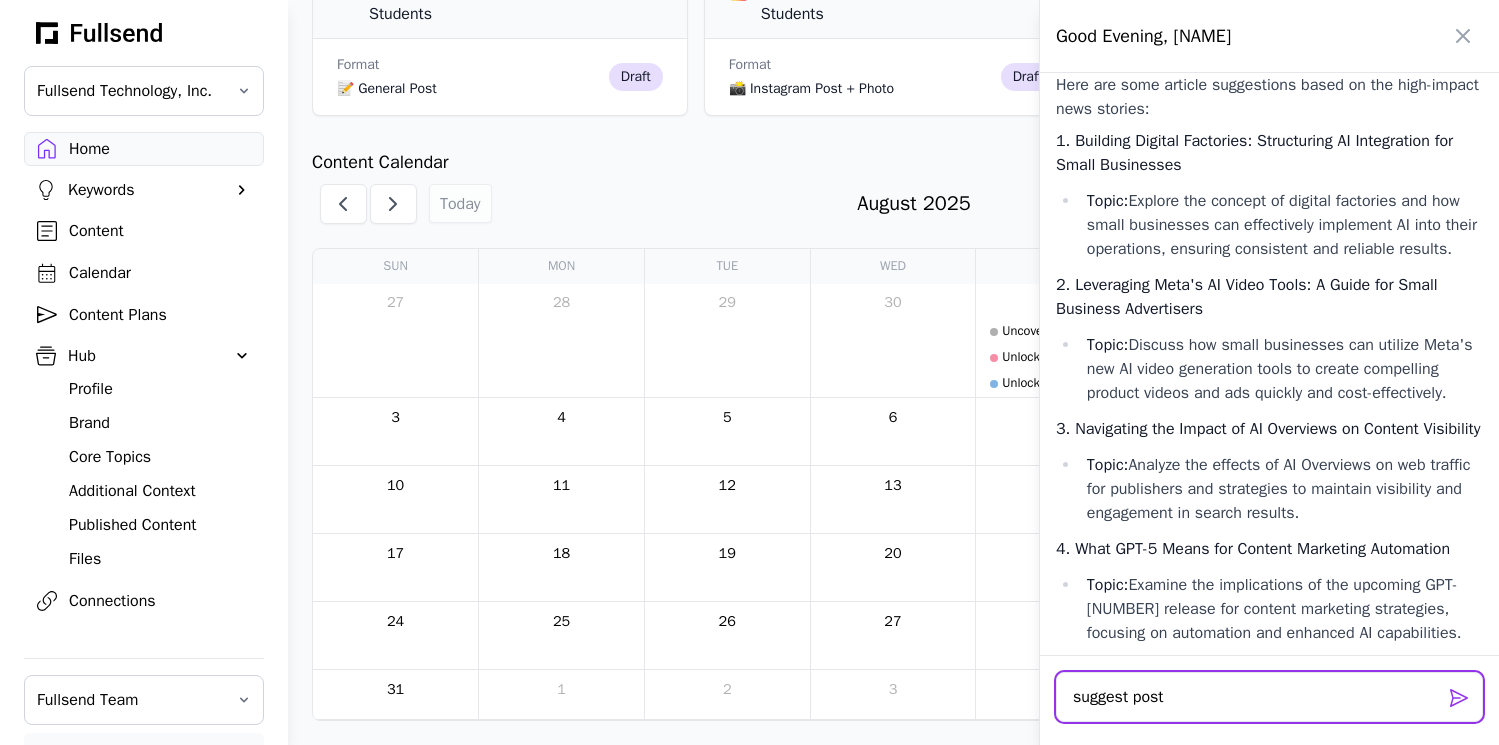 type on "suggest posts" 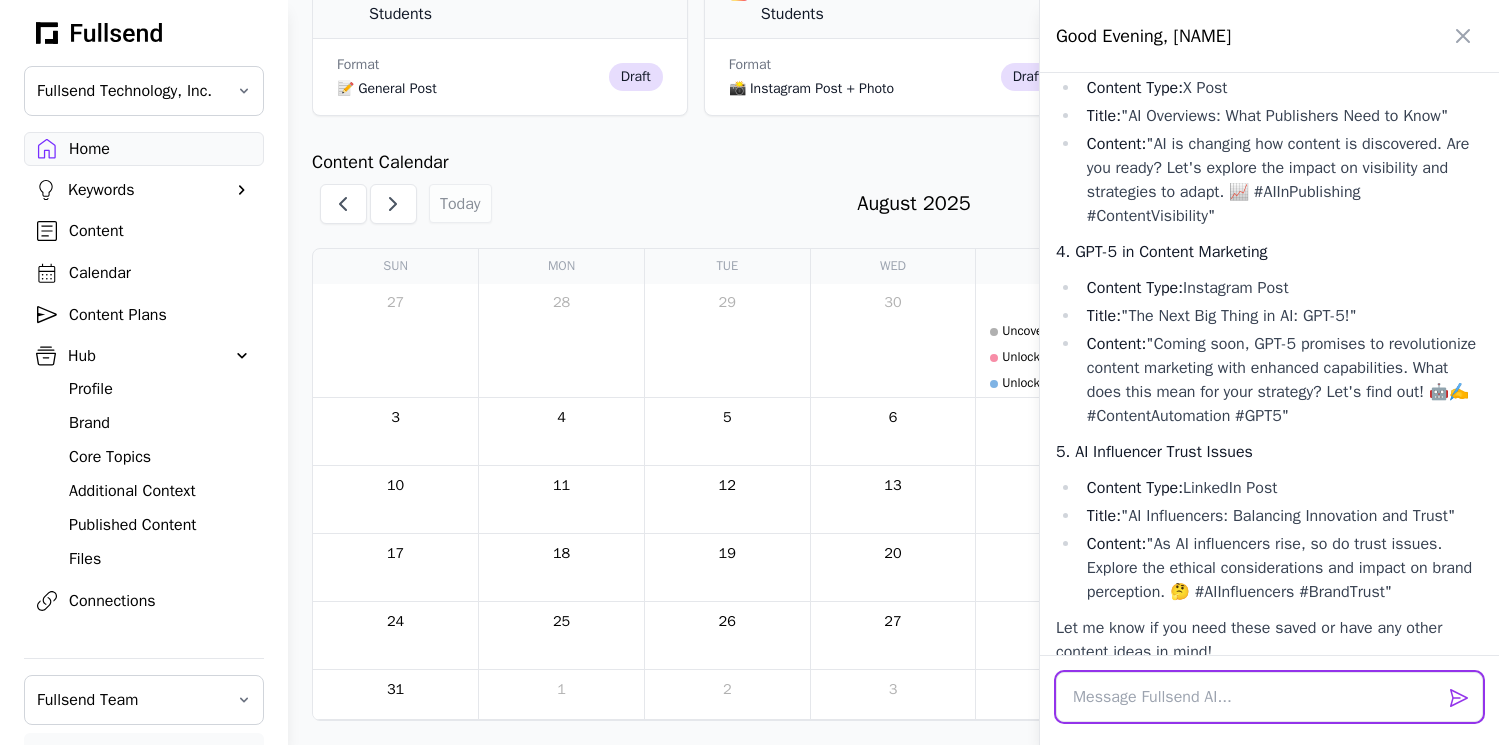 scroll, scrollTop: 6021, scrollLeft: 0, axis: vertical 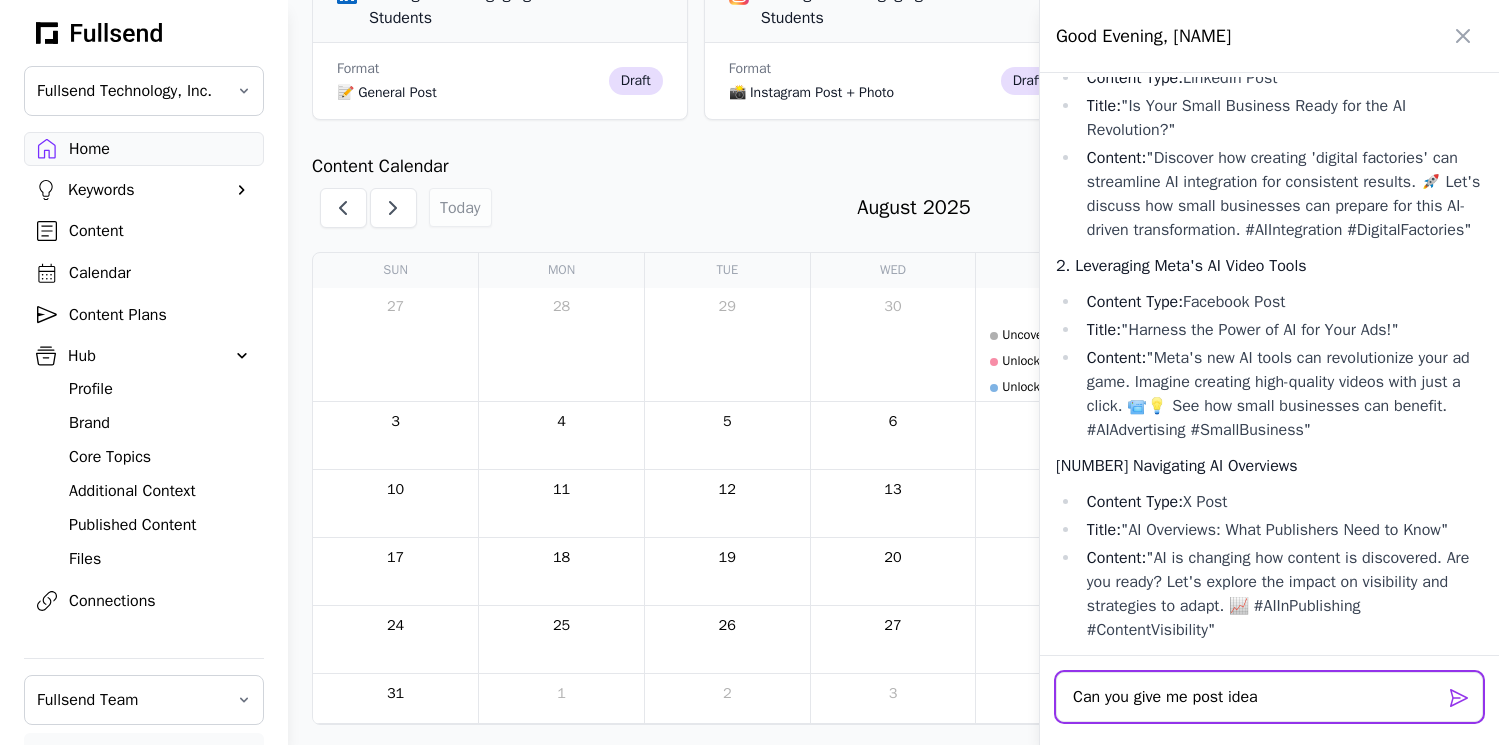 type on "Can you give me post ideas" 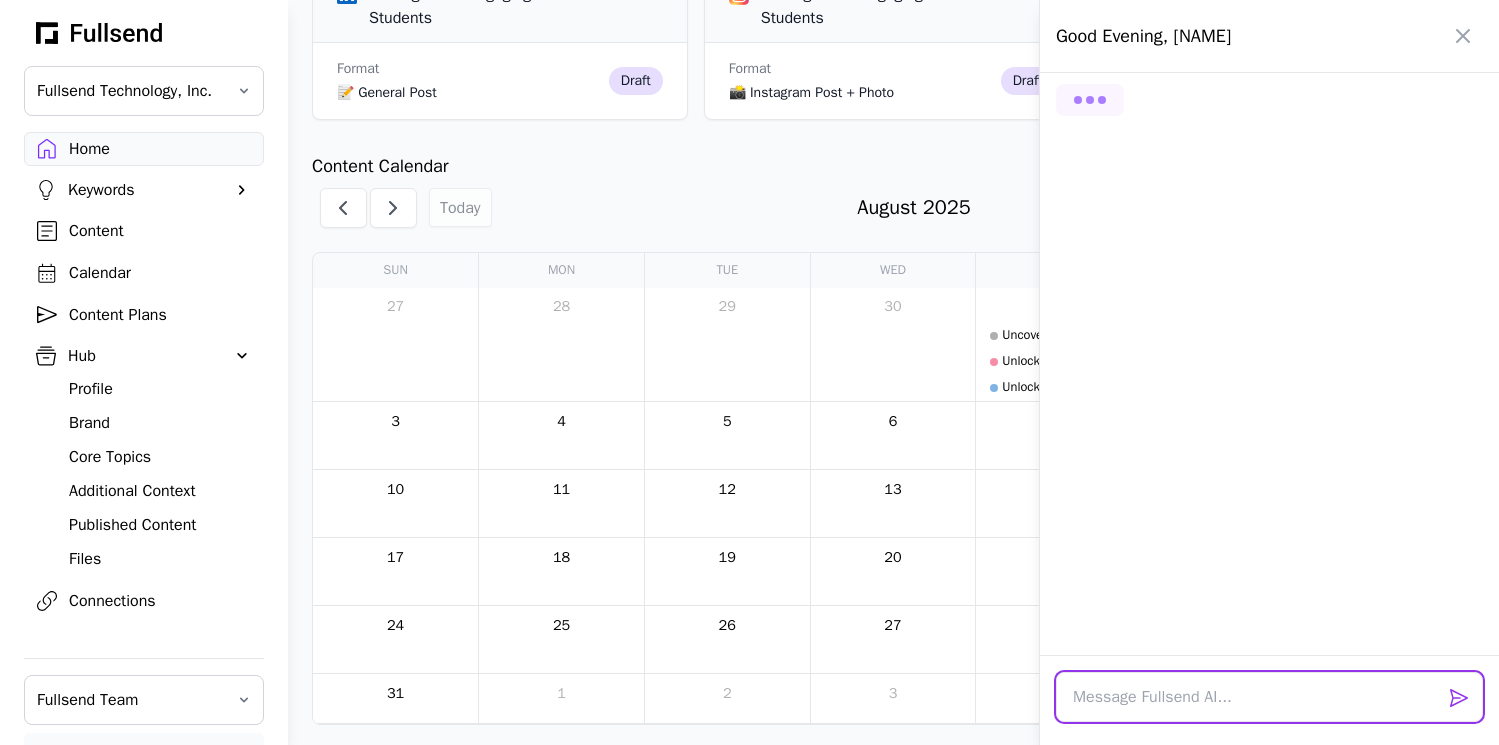scroll, scrollTop: 6592, scrollLeft: 0, axis: vertical 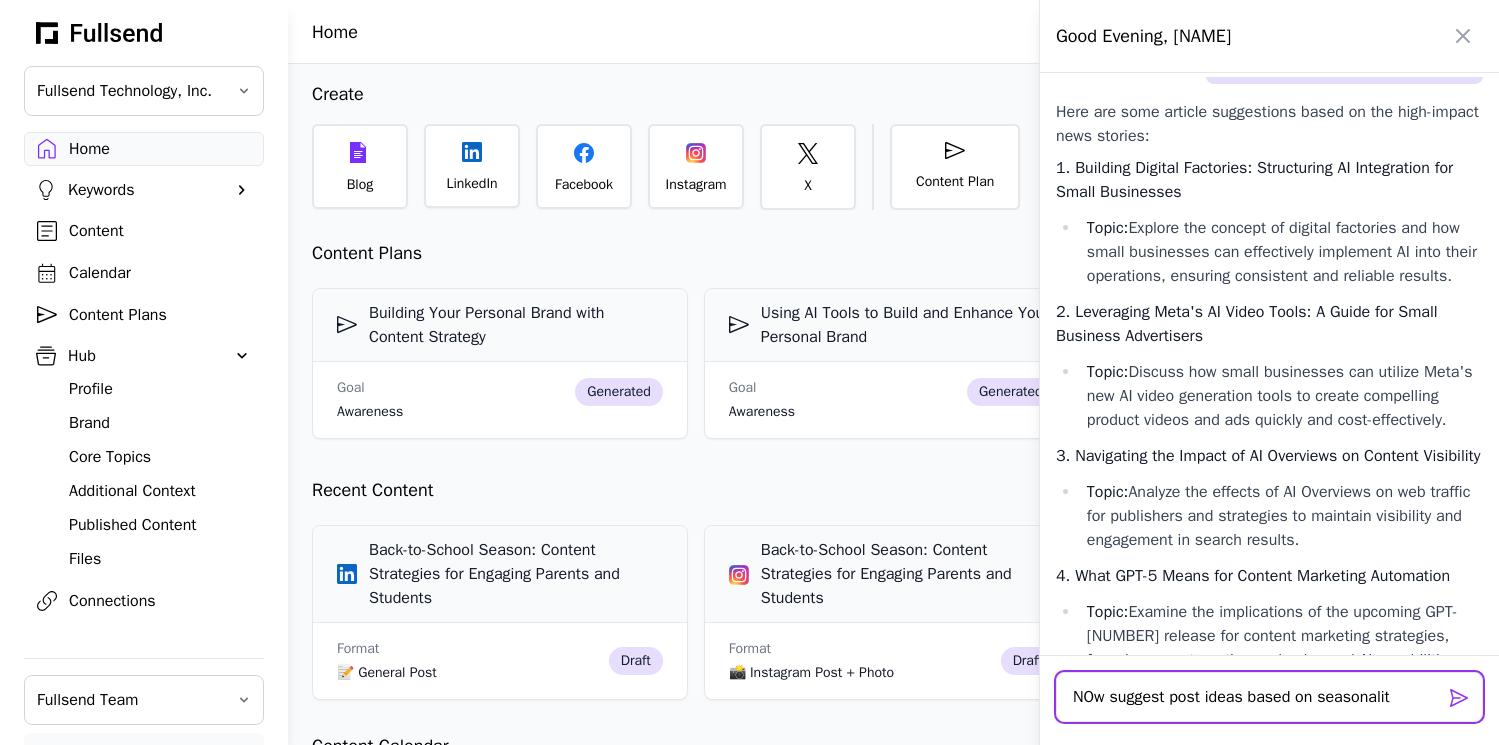 type on "NOw suggest post ideas based on seasonality" 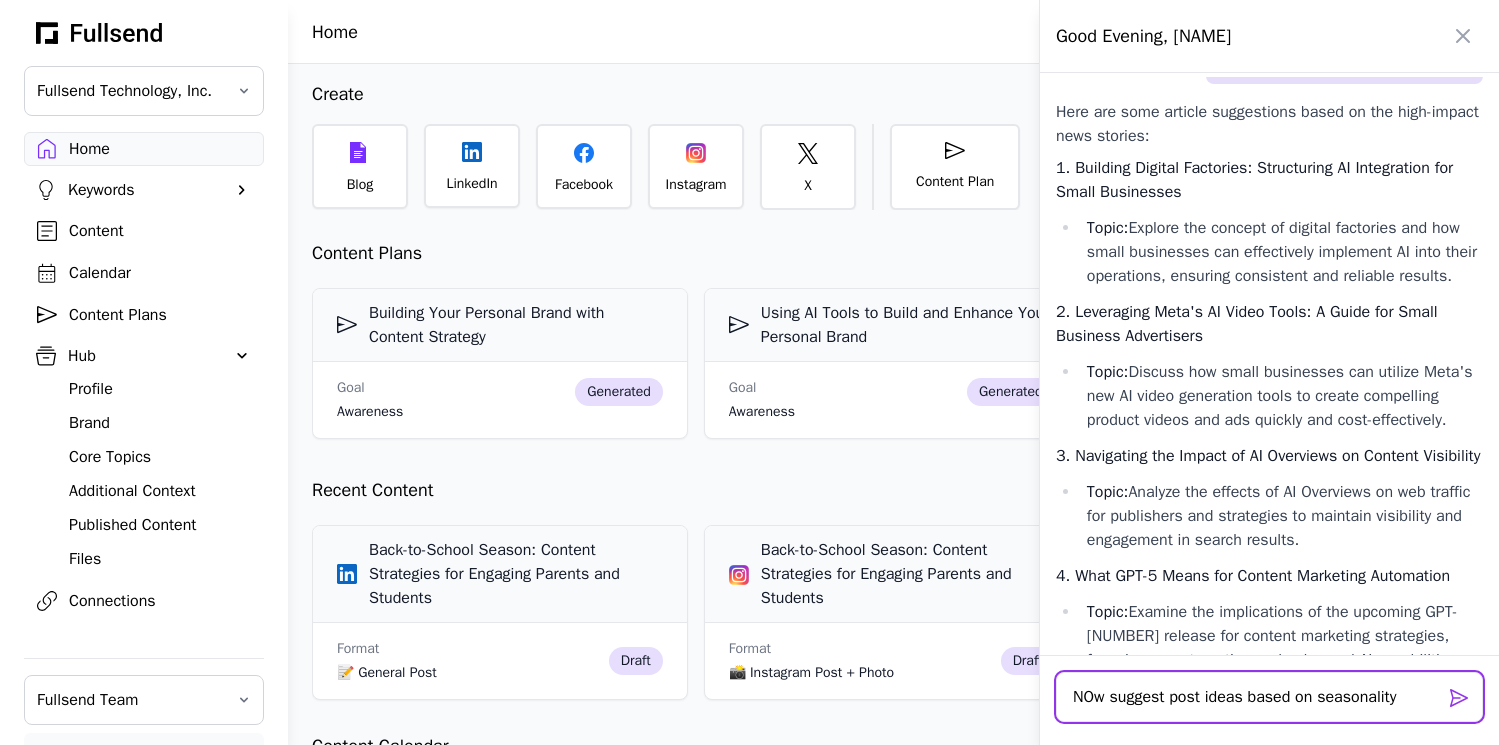 type 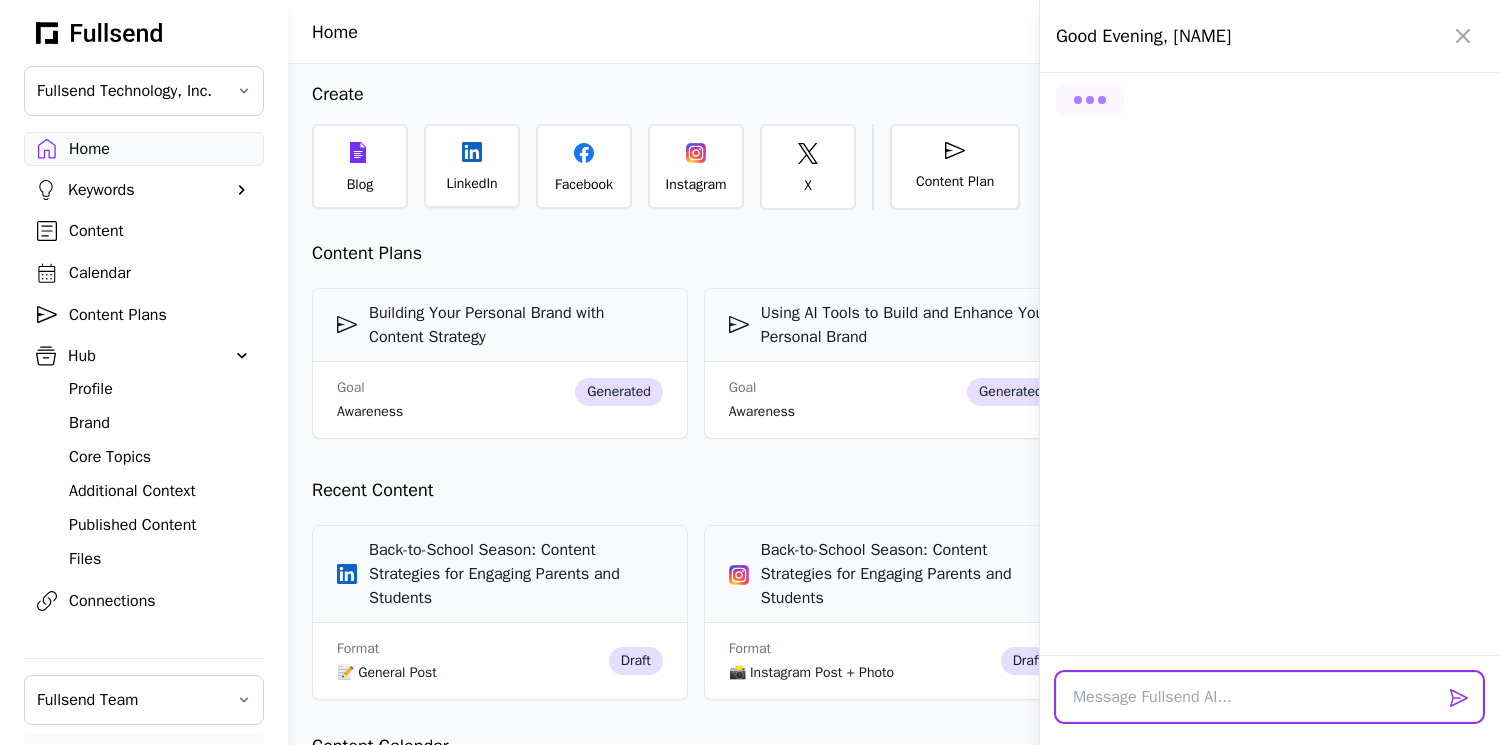 scroll, scrollTop: 7744, scrollLeft: 0, axis: vertical 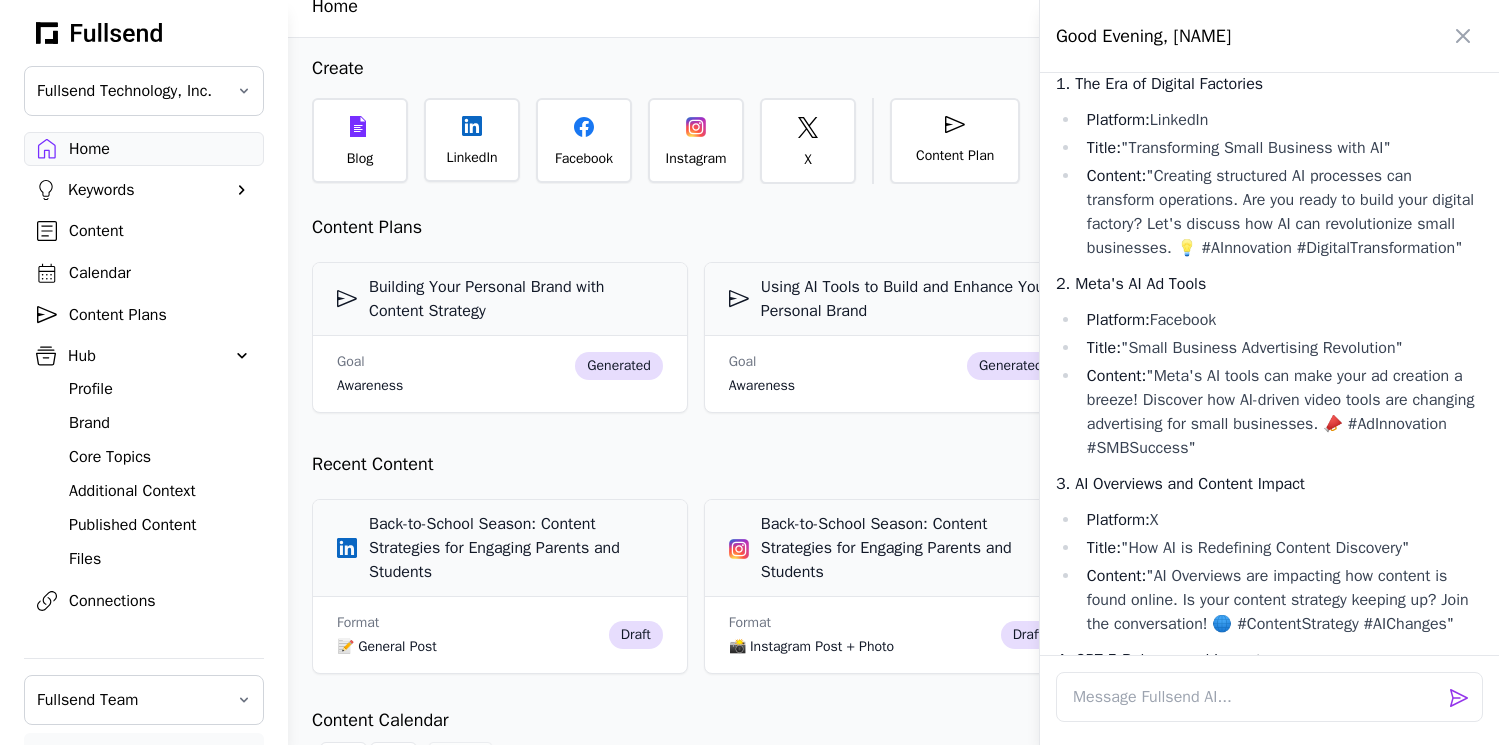 click at bounding box center (749, 372) 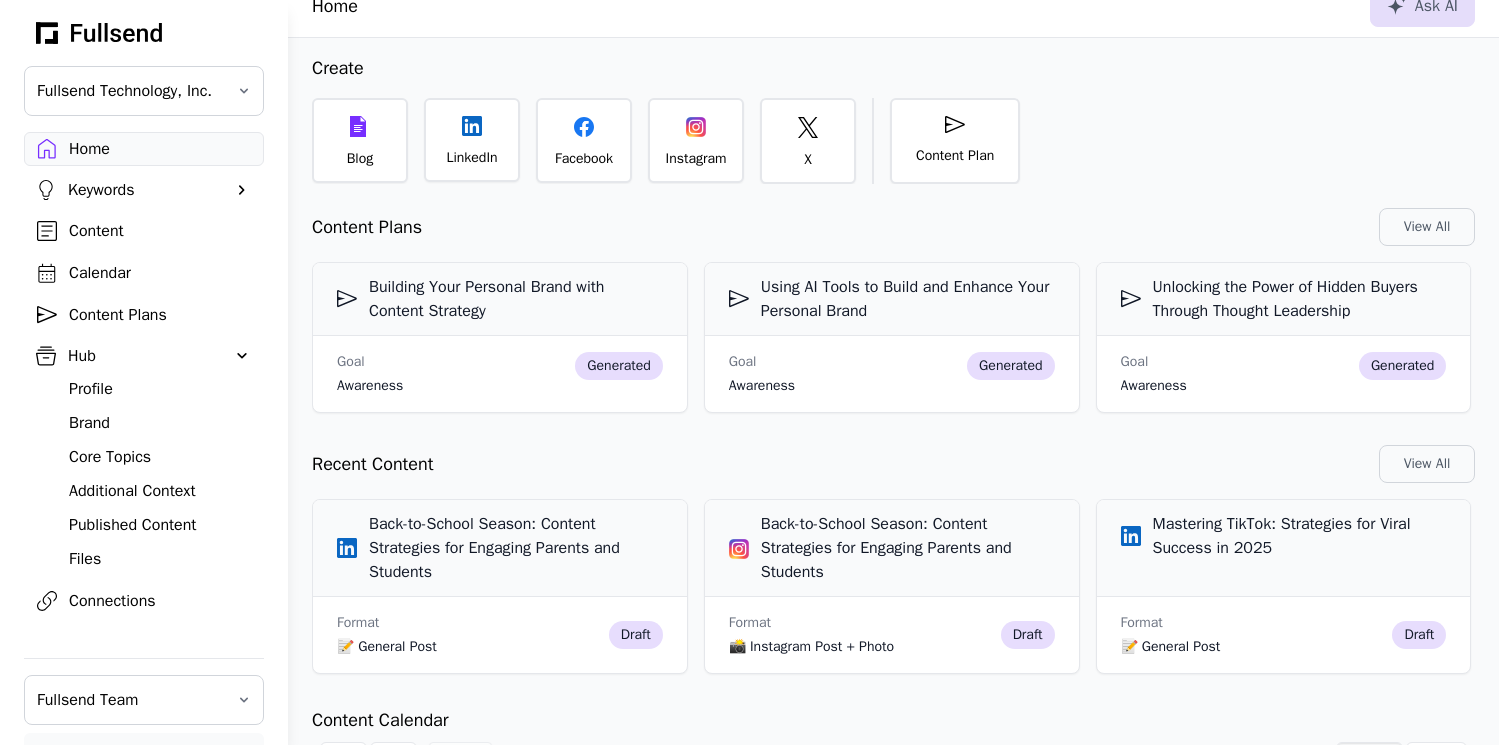 scroll, scrollTop: 0, scrollLeft: 0, axis: both 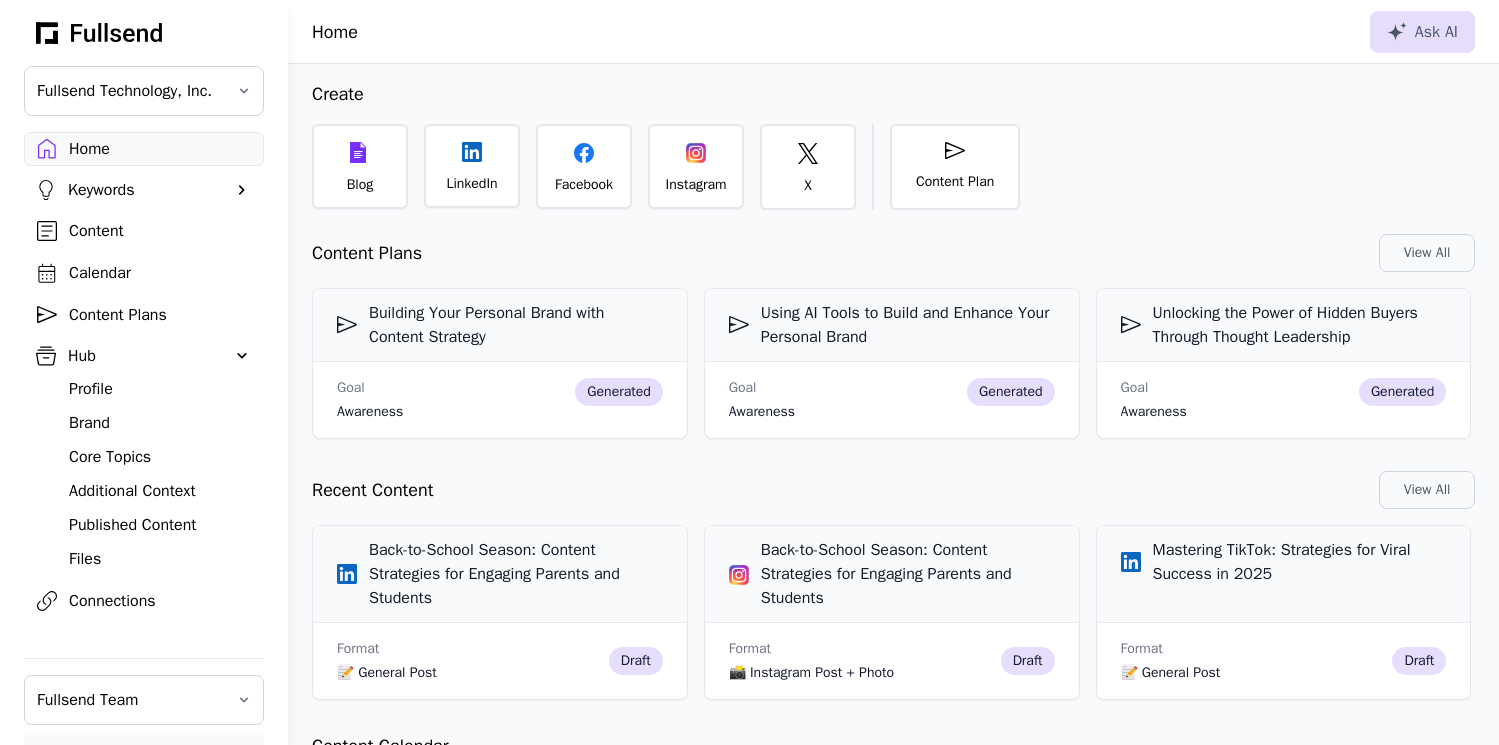 click on "Blog LinkedIn Facebook Instagram X Content Plan" at bounding box center (893, 167) 